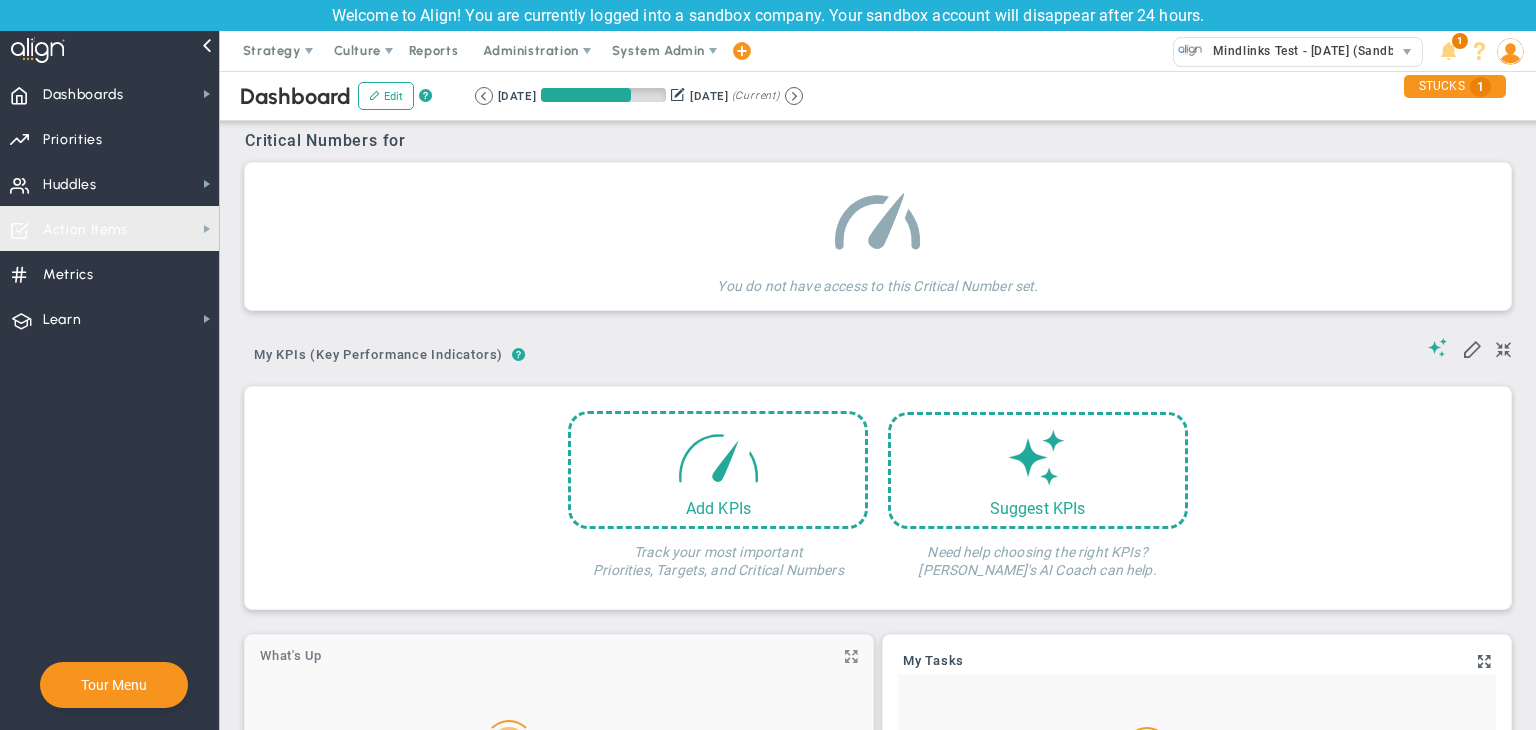 scroll, scrollTop: 0, scrollLeft: 0, axis: both 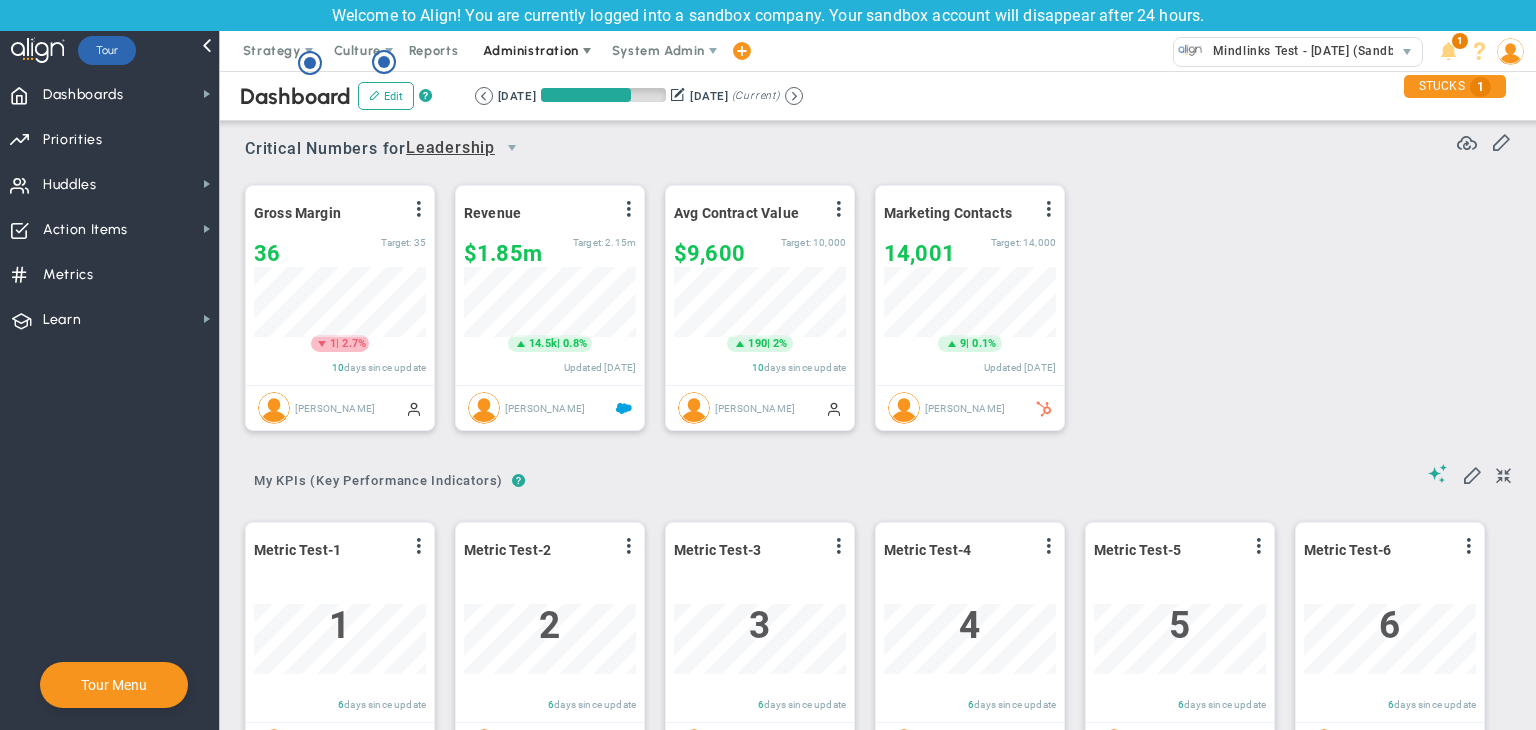 click on "Administration" at bounding box center [530, 50] 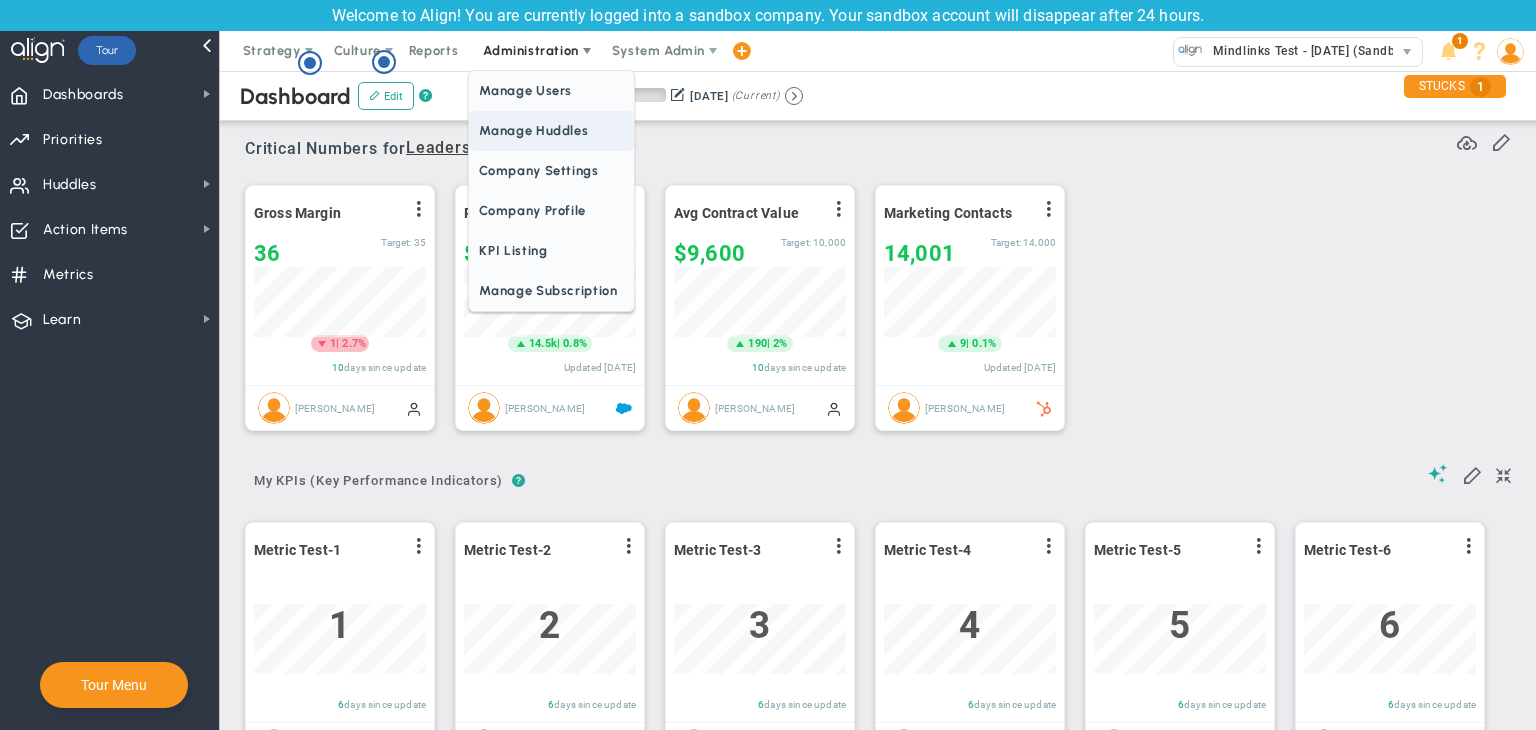 click on "Manage Huddles" at bounding box center [551, 131] 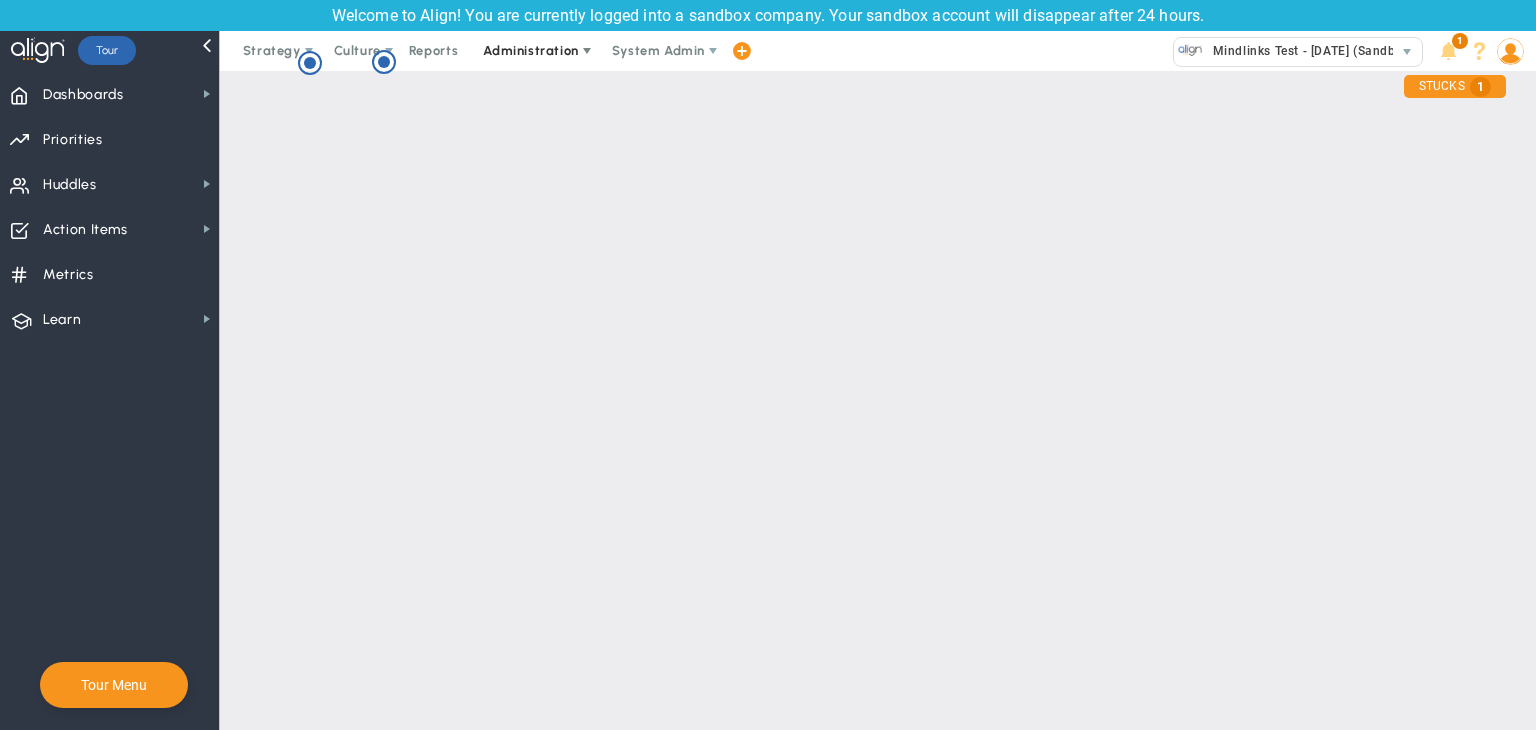 checkbox on "true" 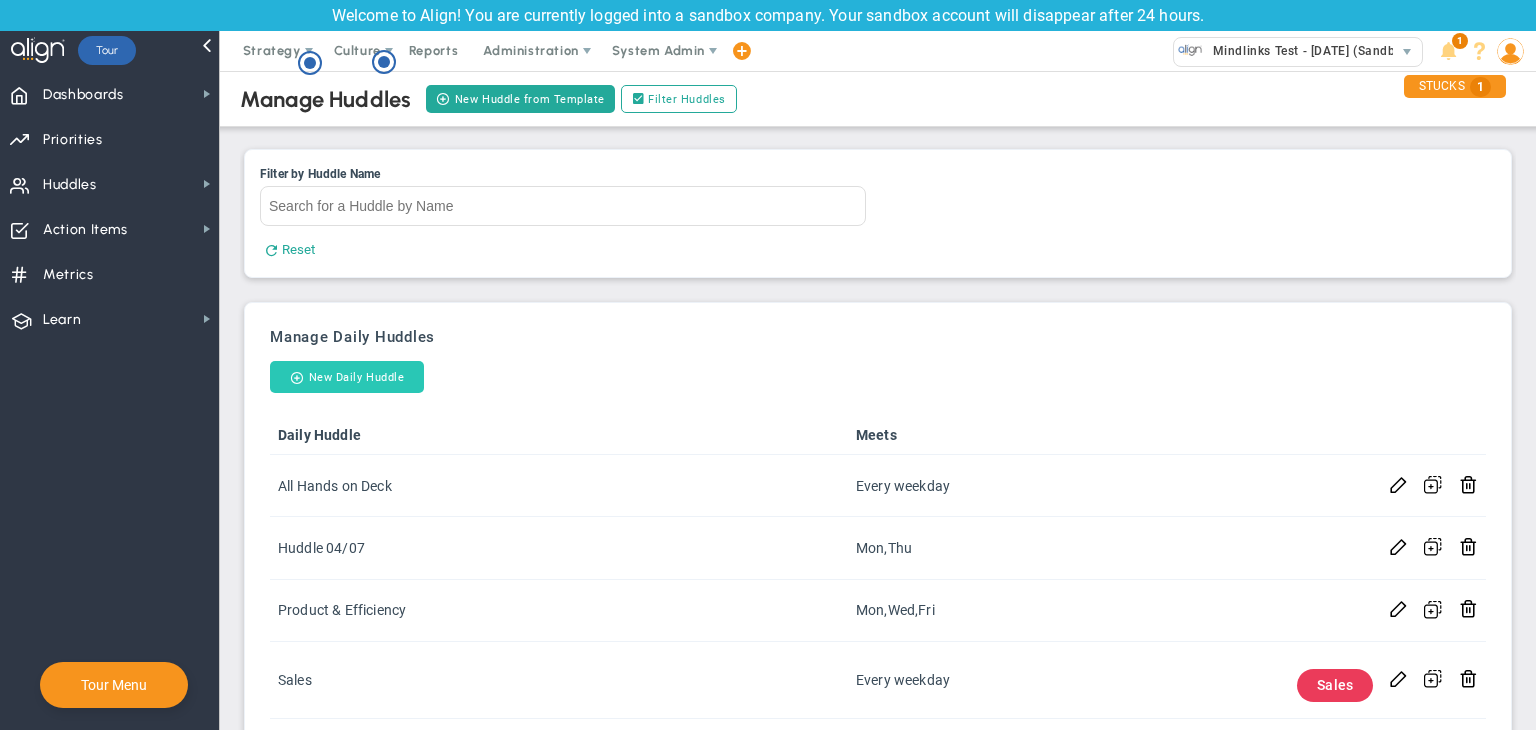 click on "New Daily Huddle" at bounding box center [347, 377] 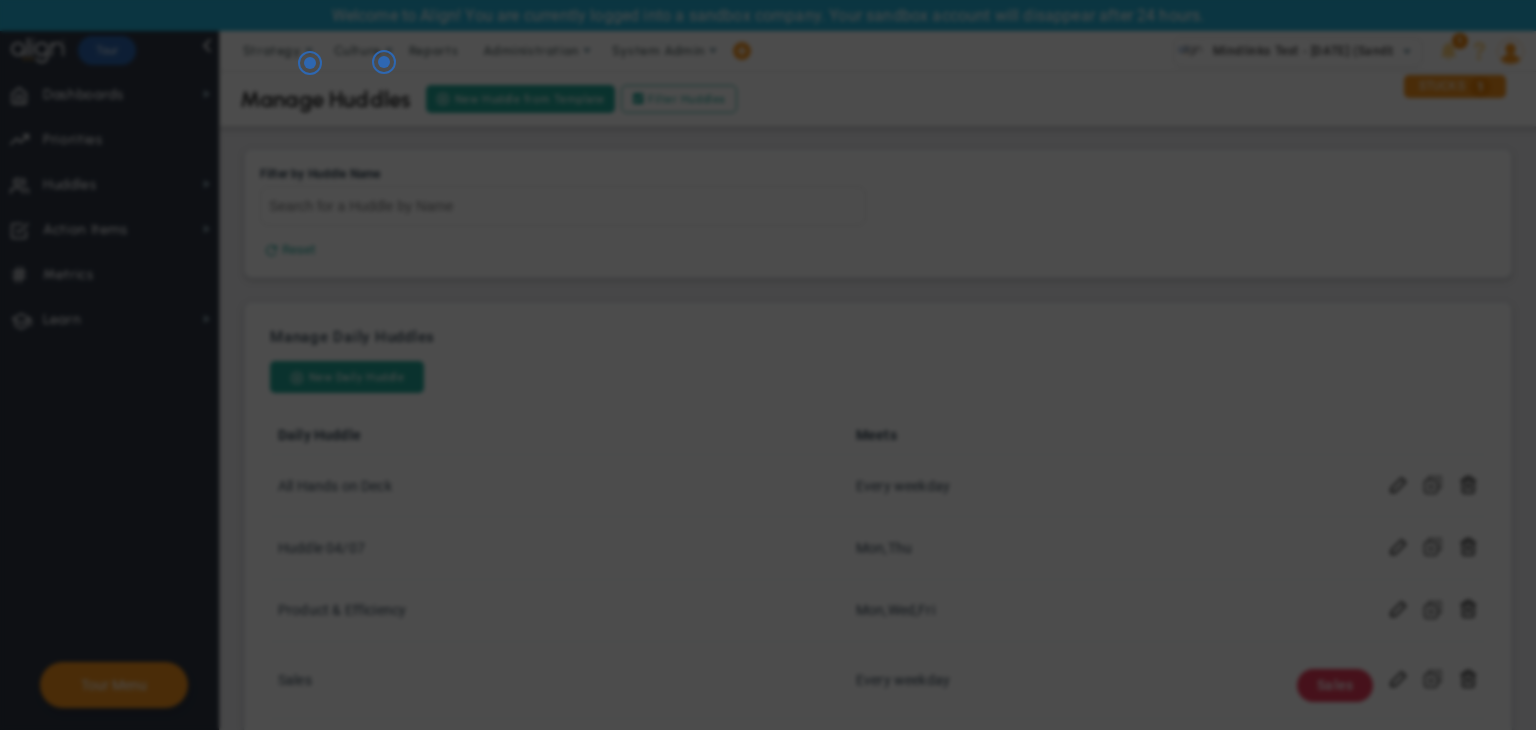 checkbox on "false" 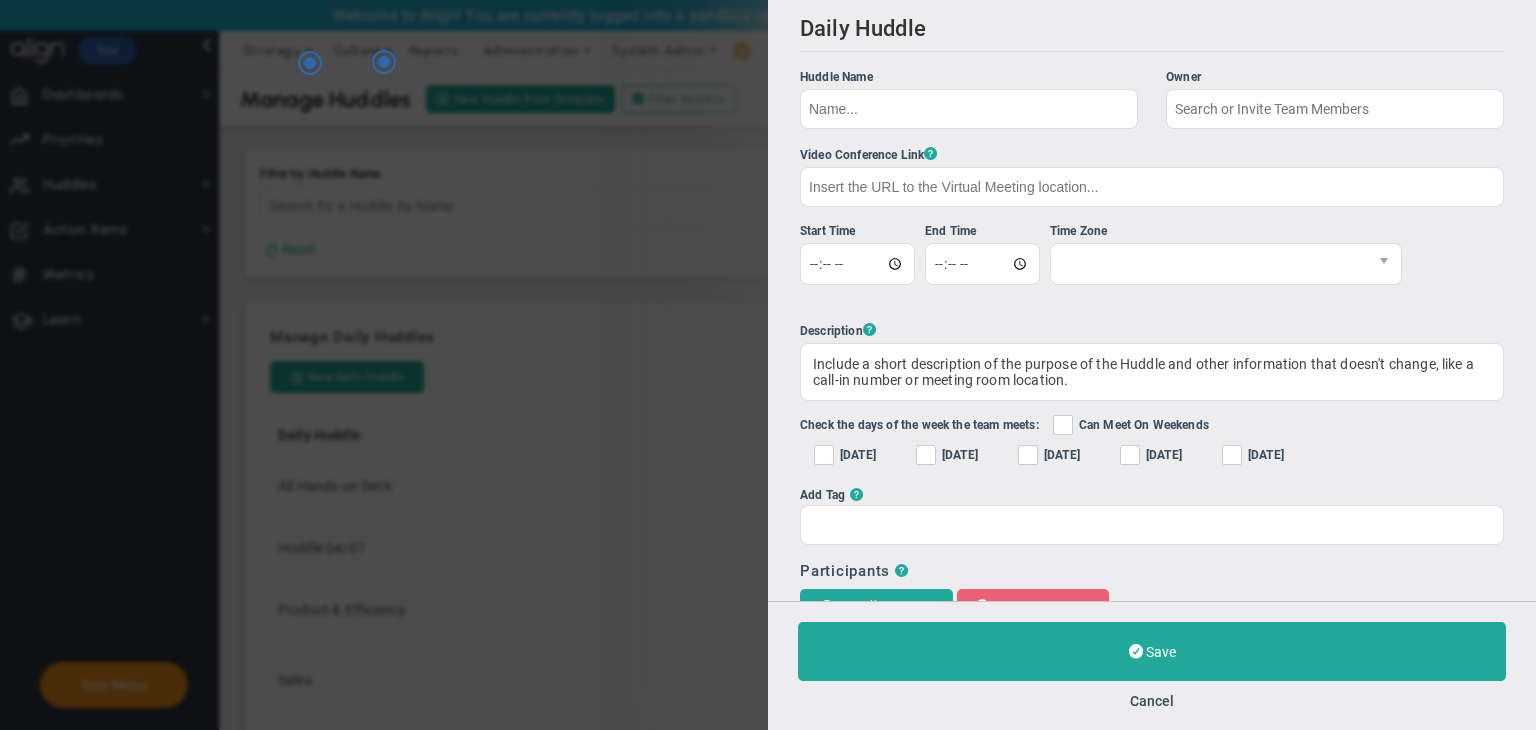 checkbox on "true" 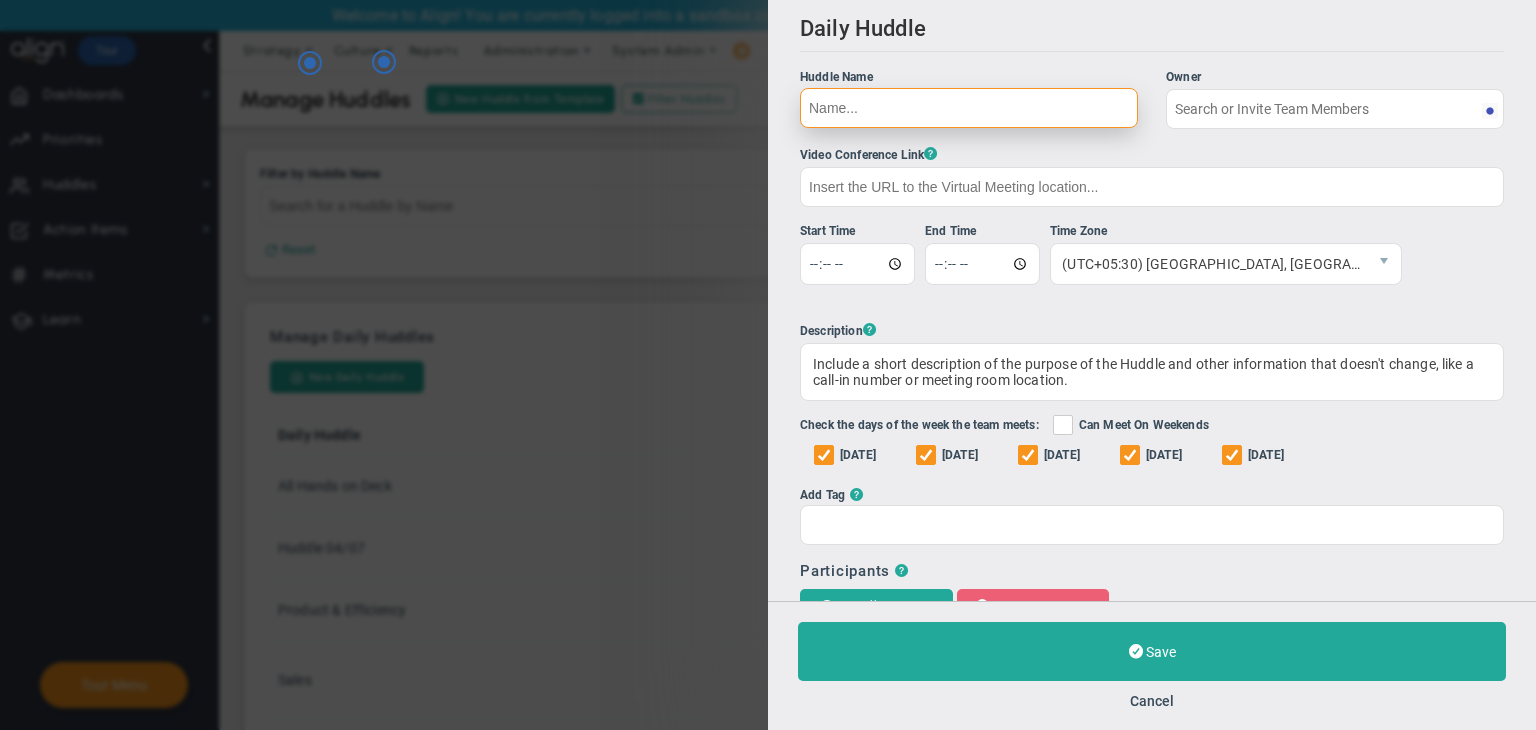 type on "[PERSON_NAME]" 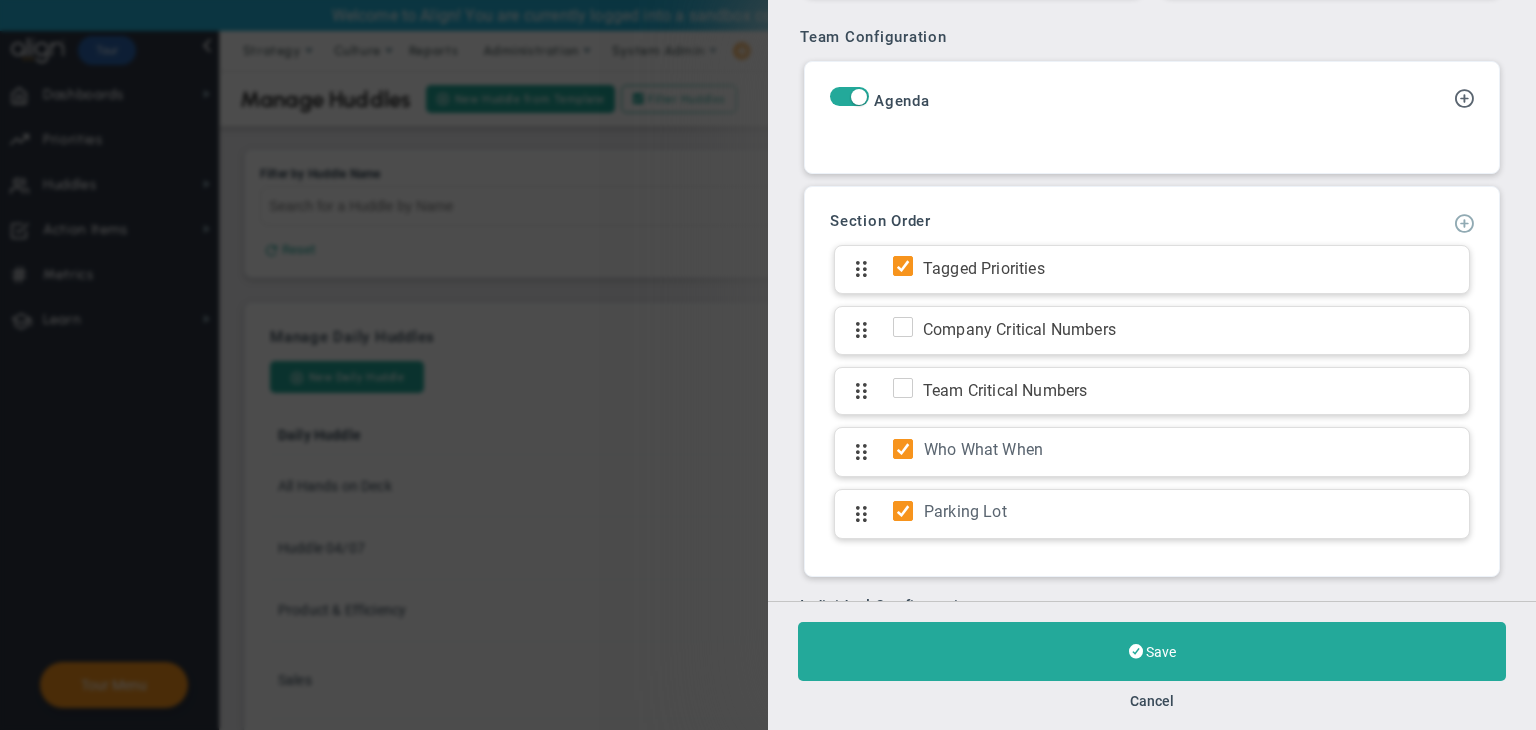 type on "Daily Huddle 10/07" 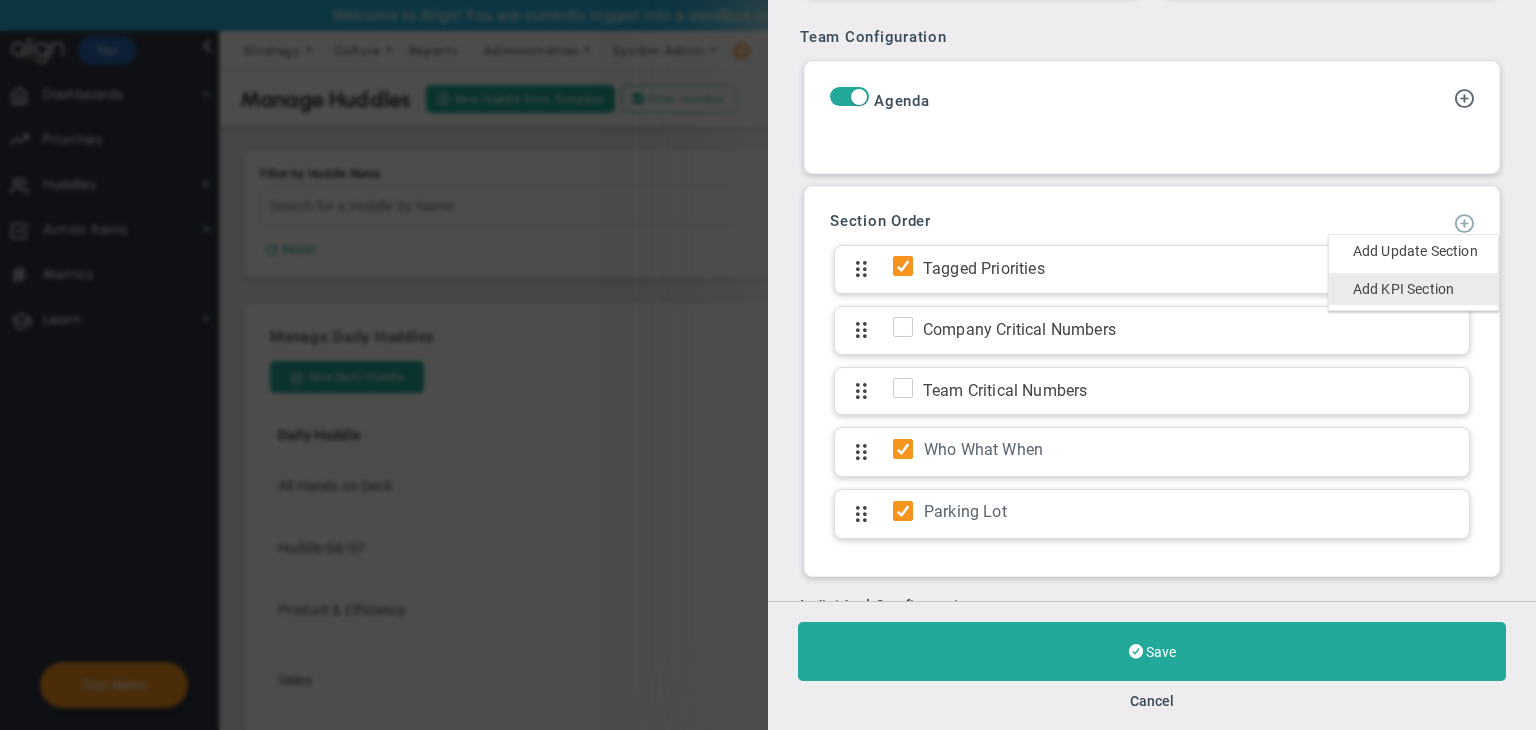 click on "Add KPI Section" at bounding box center [1403, 289] 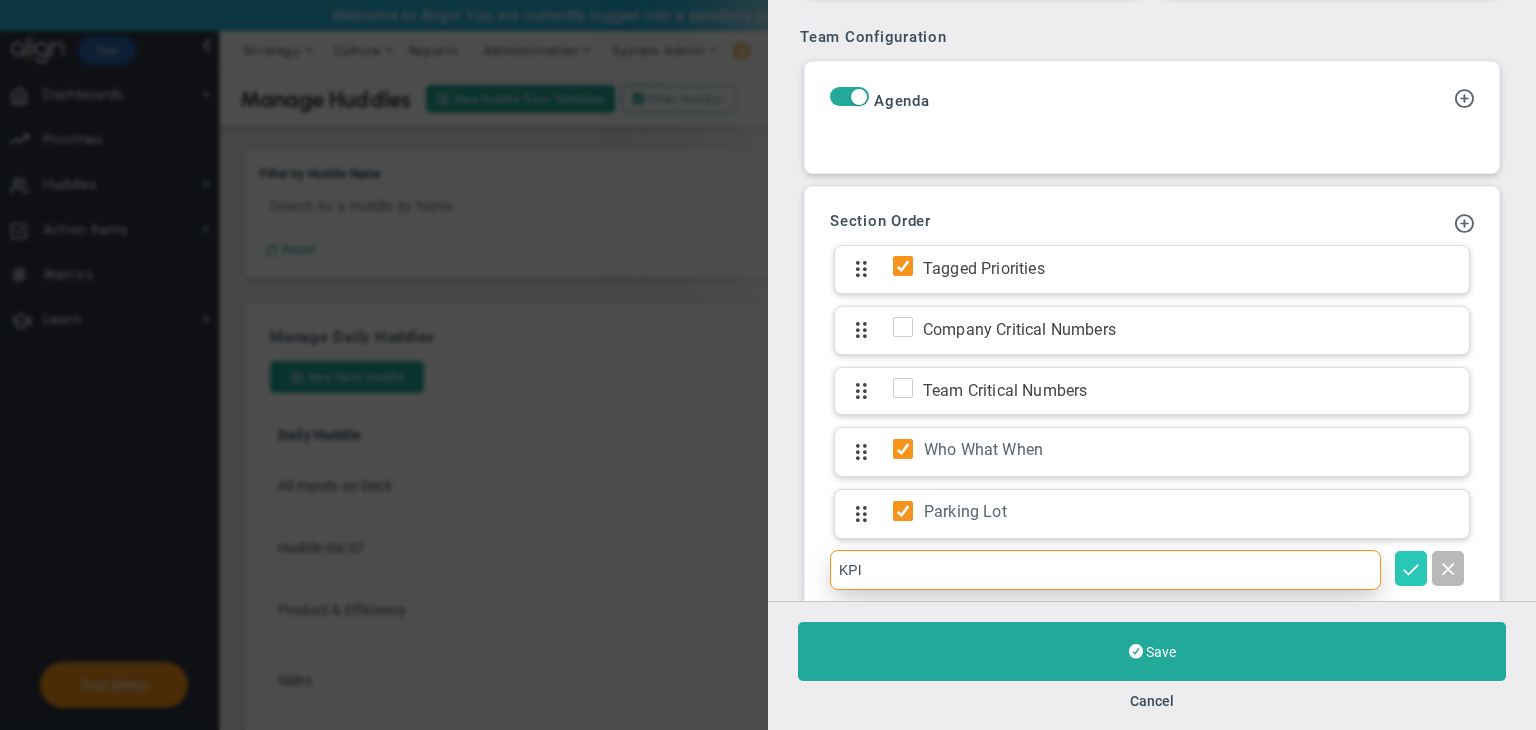 type on "KPI" 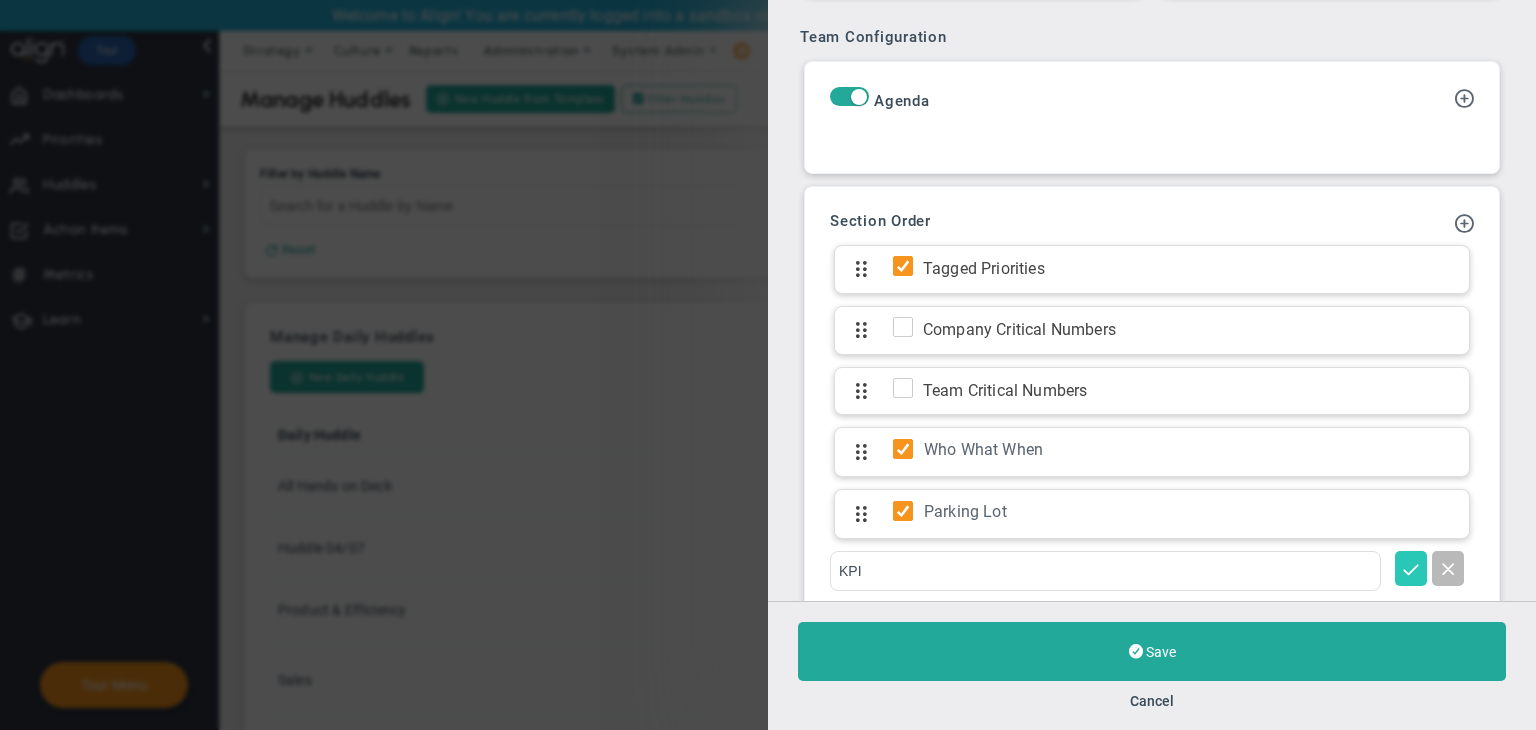 click at bounding box center [1411, 568] 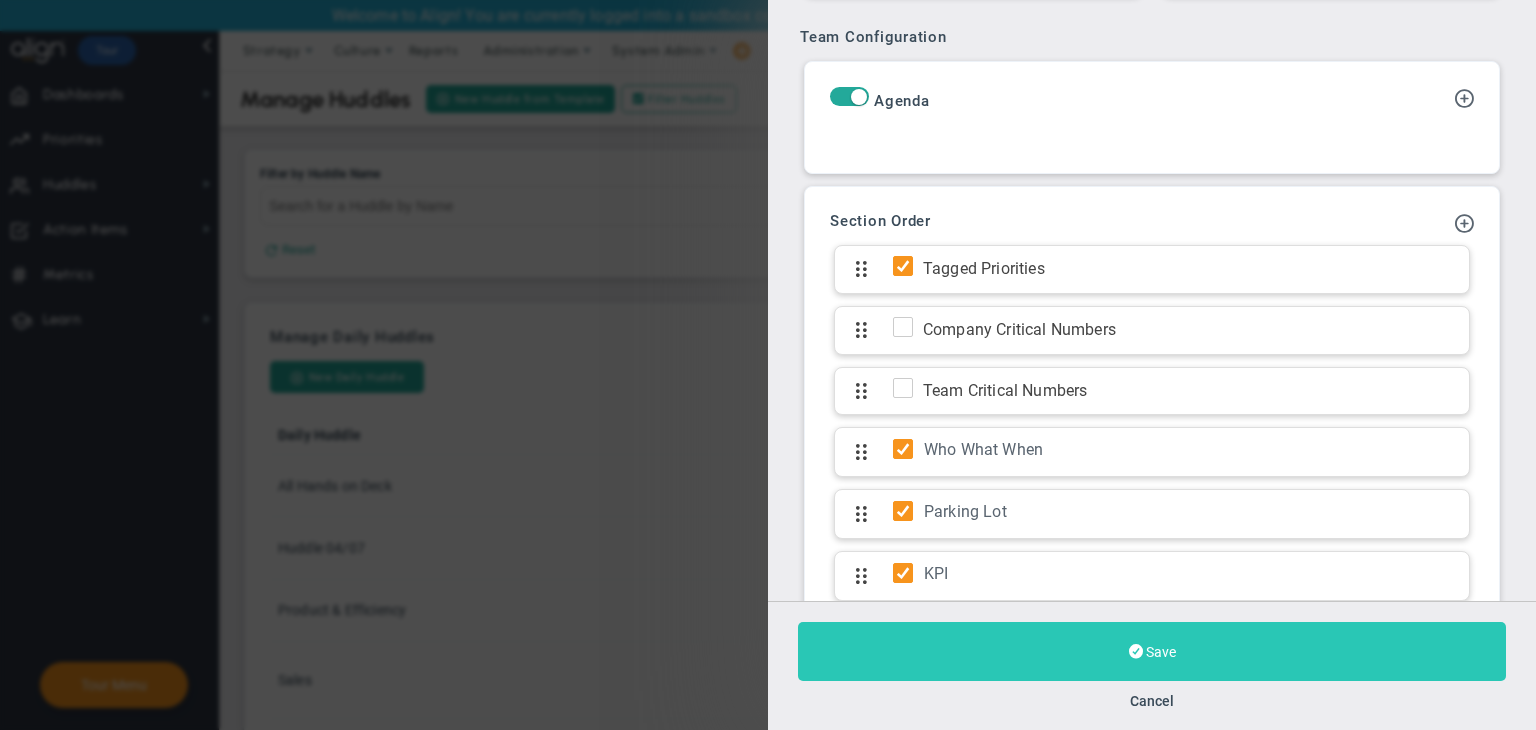 click on "Save" at bounding box center (1161, 652) 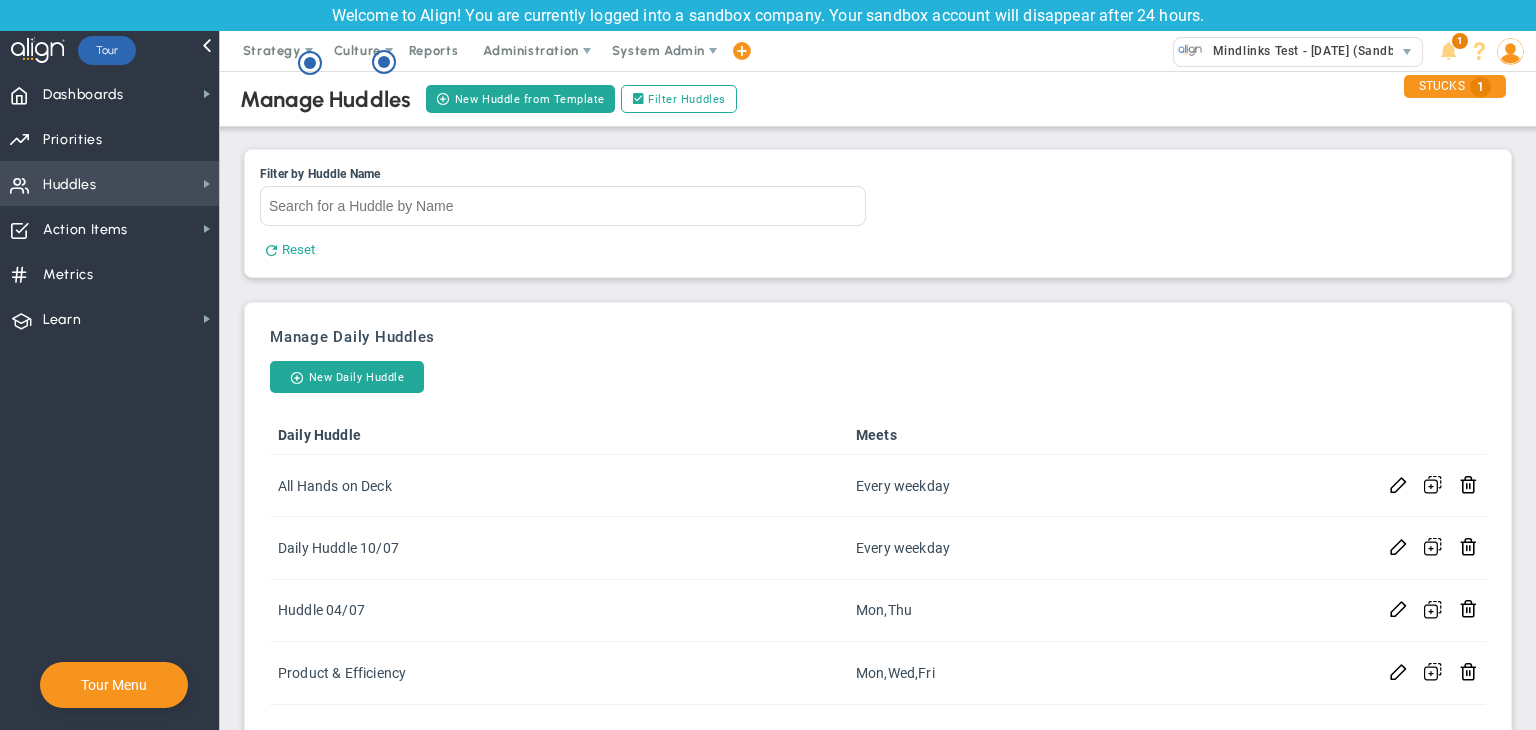 click on "Huddles Huddles" at bounding box center [109, 183] 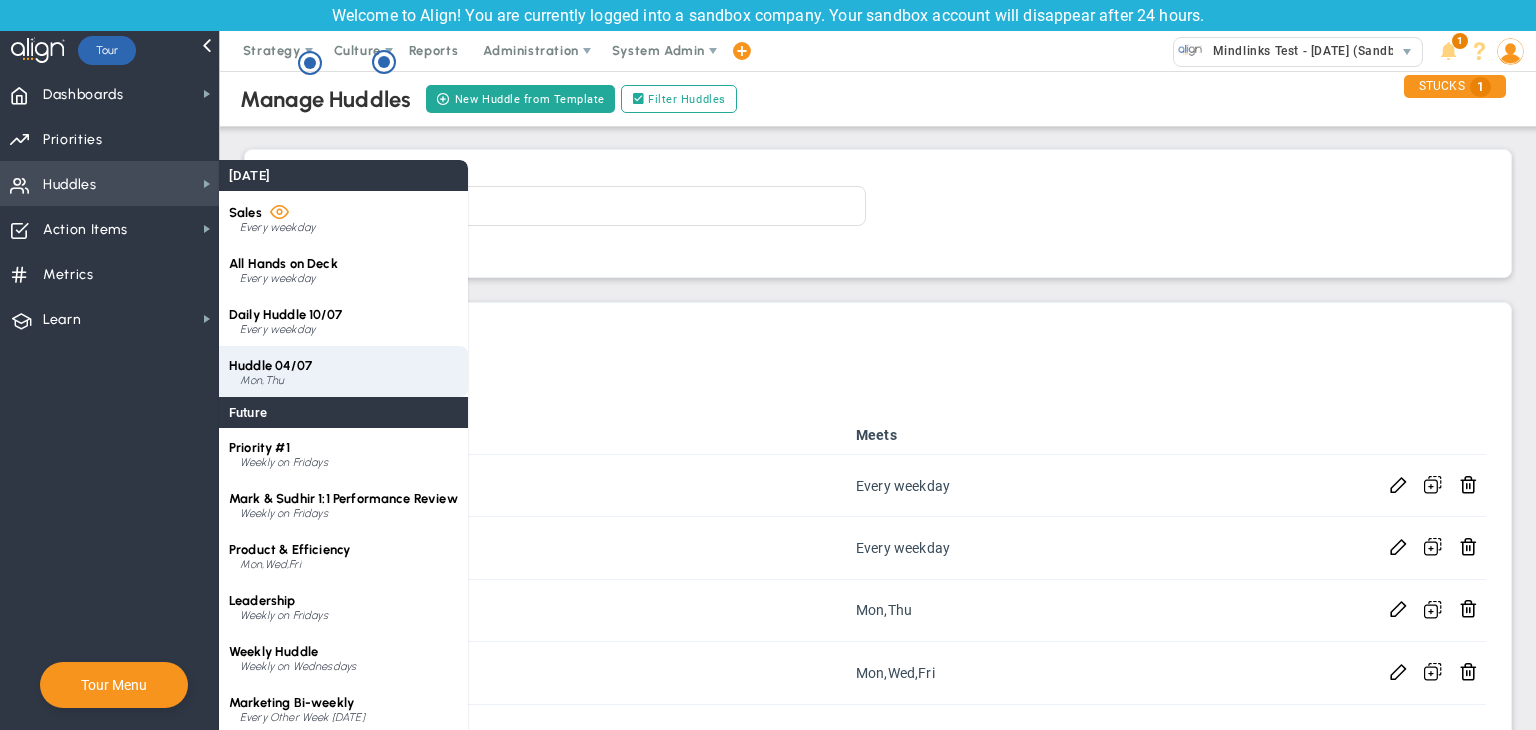 click on "Huddle 04/07" at bounding box center (270, 365) 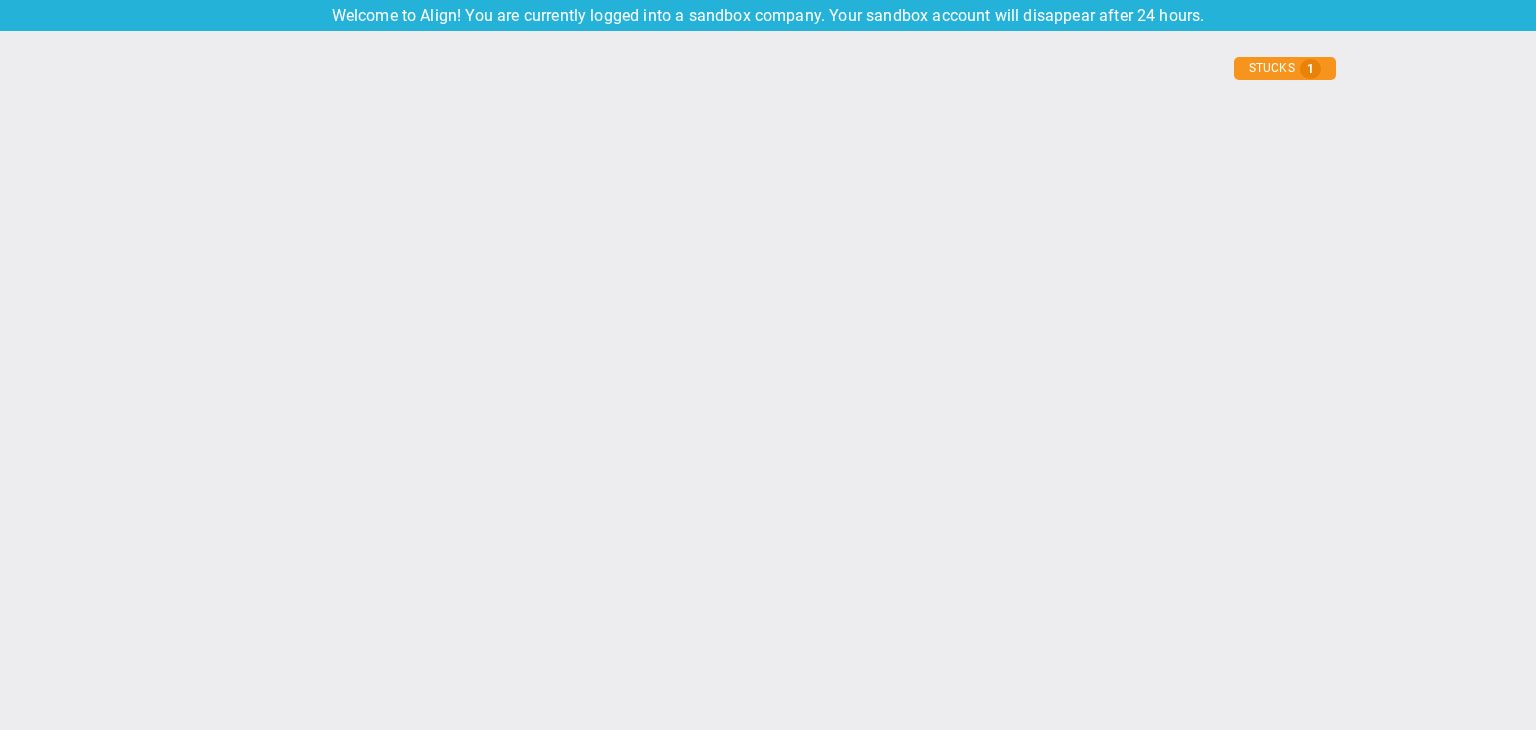 type on "[DATE]" 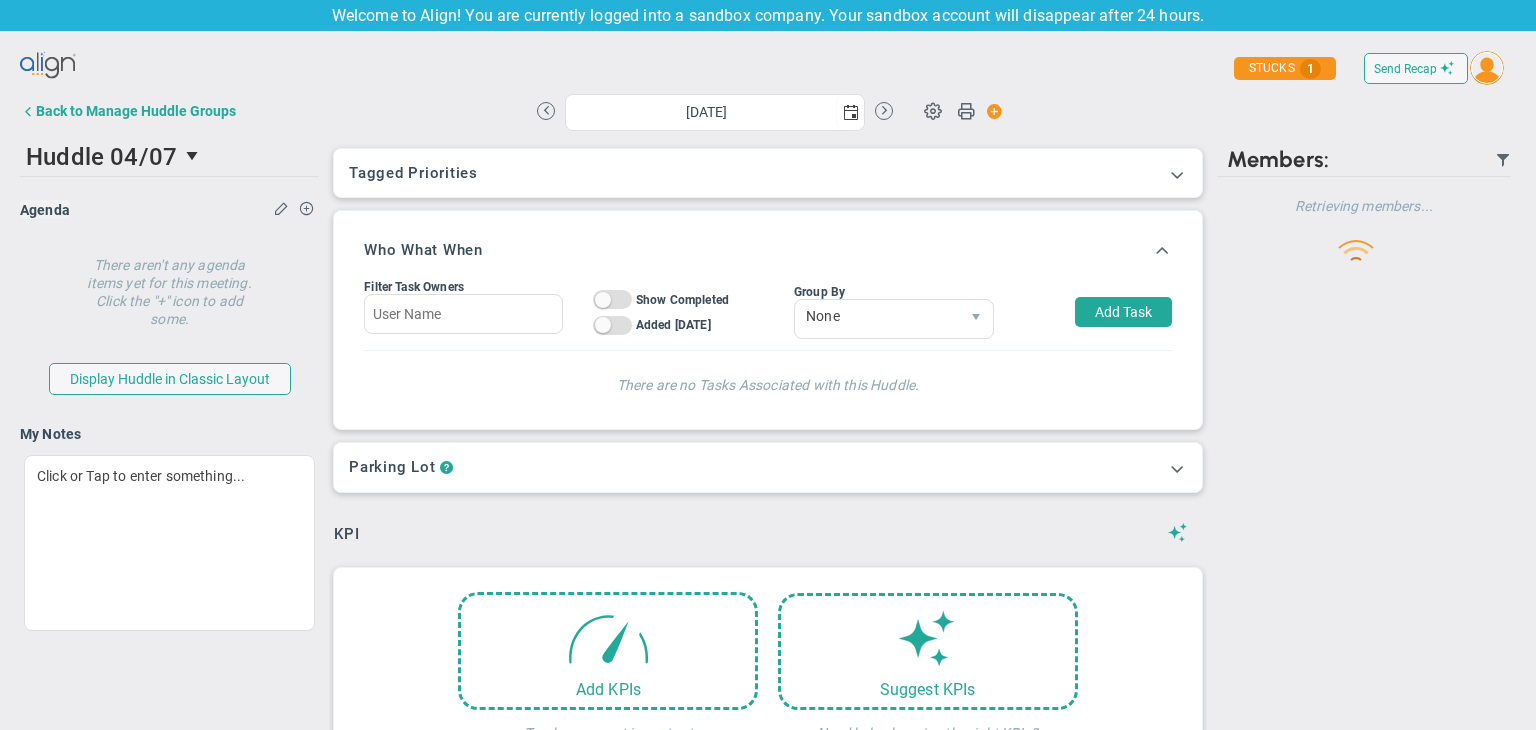 click on "Huddle 04/07" at bounding box center [101, 157] 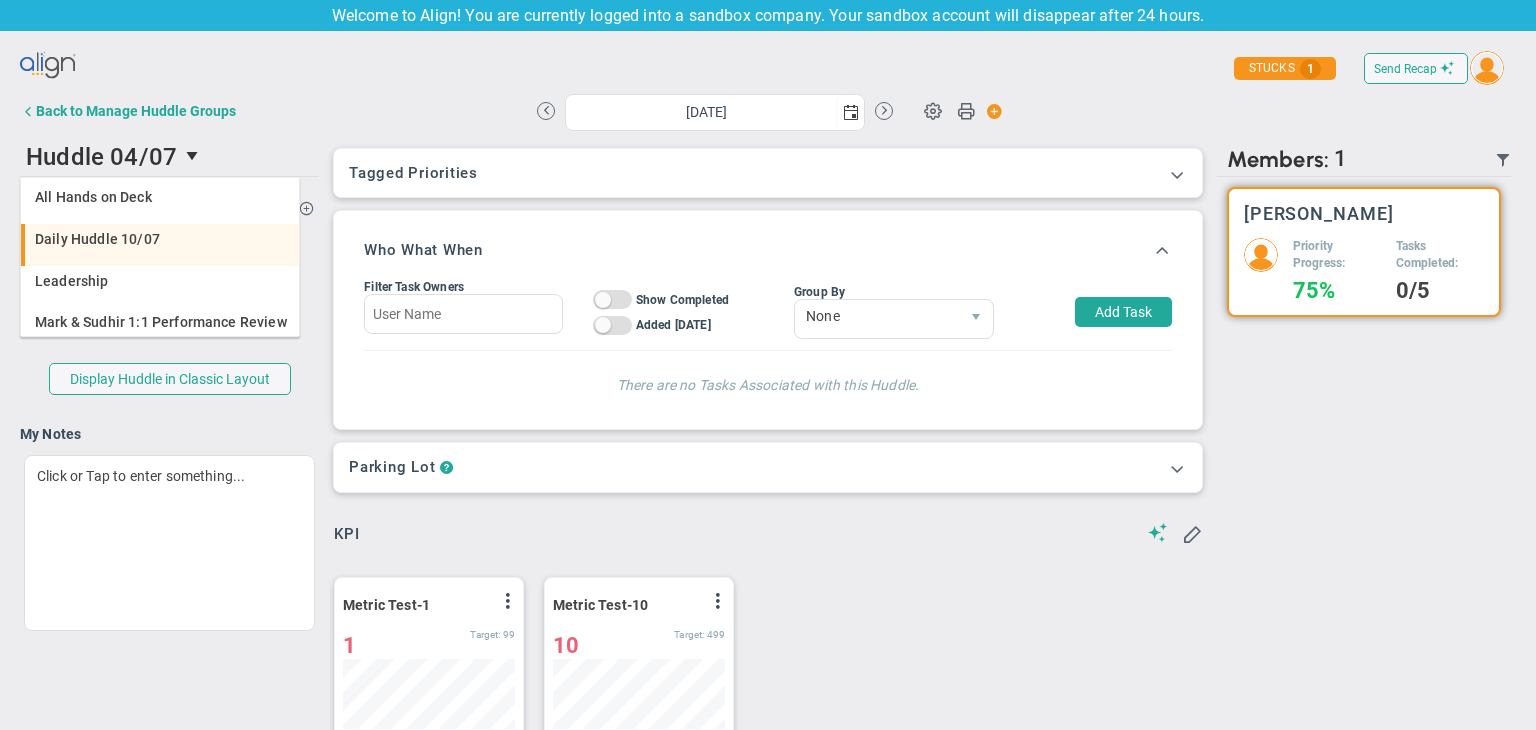 click on "Daily Huddle 10/07" at bounding box center [97, 239] 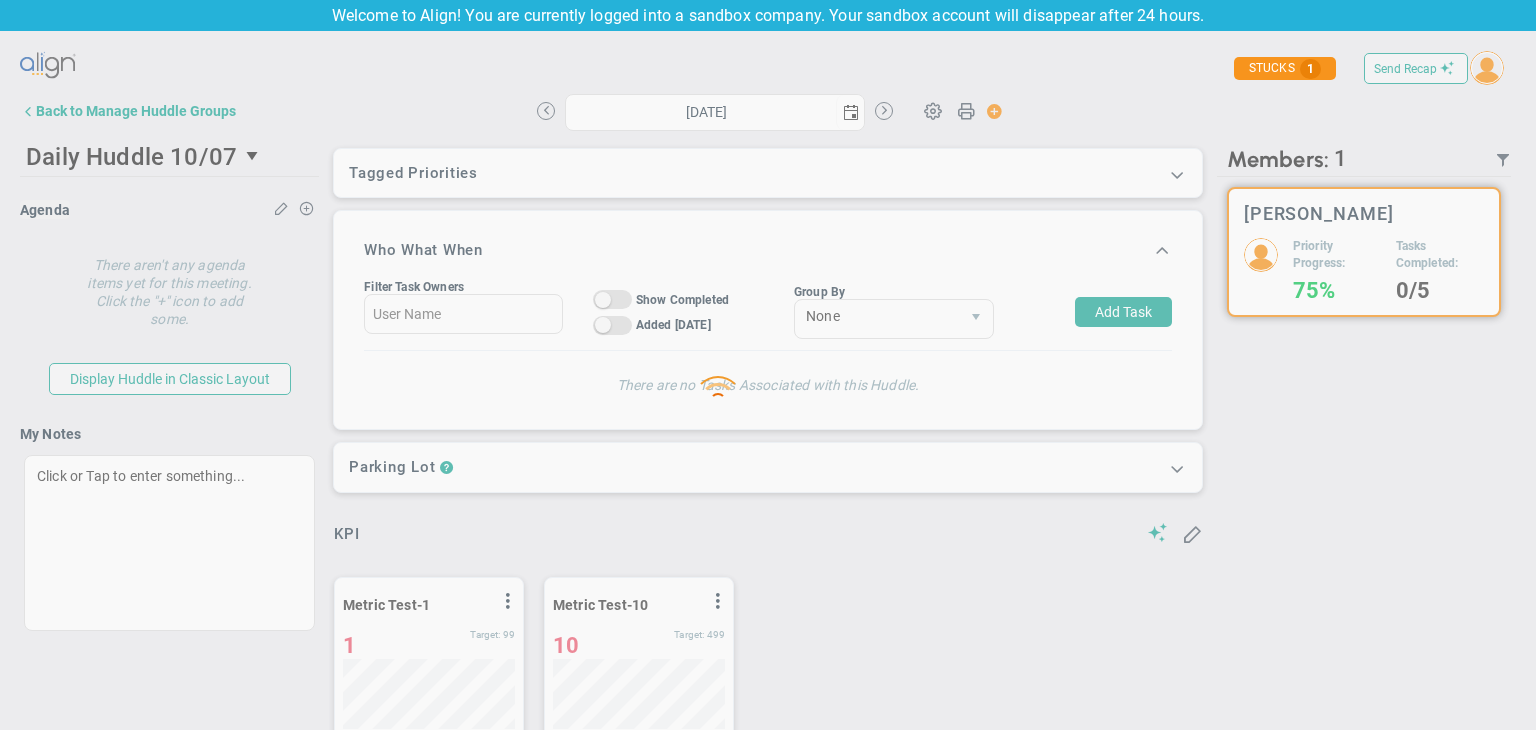 type on "[DATE]" 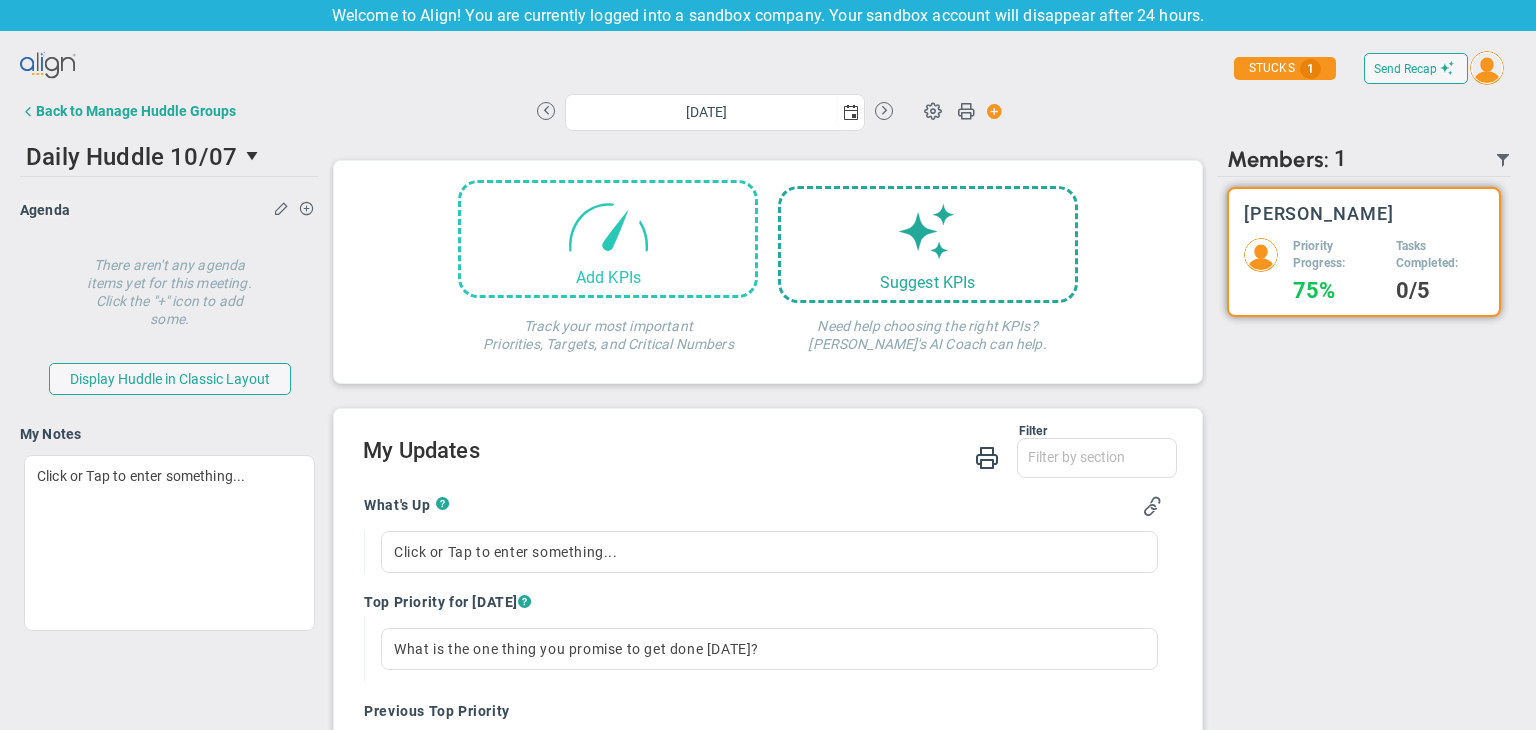 click on "Add KPIs" at bounding box center (608, 239) 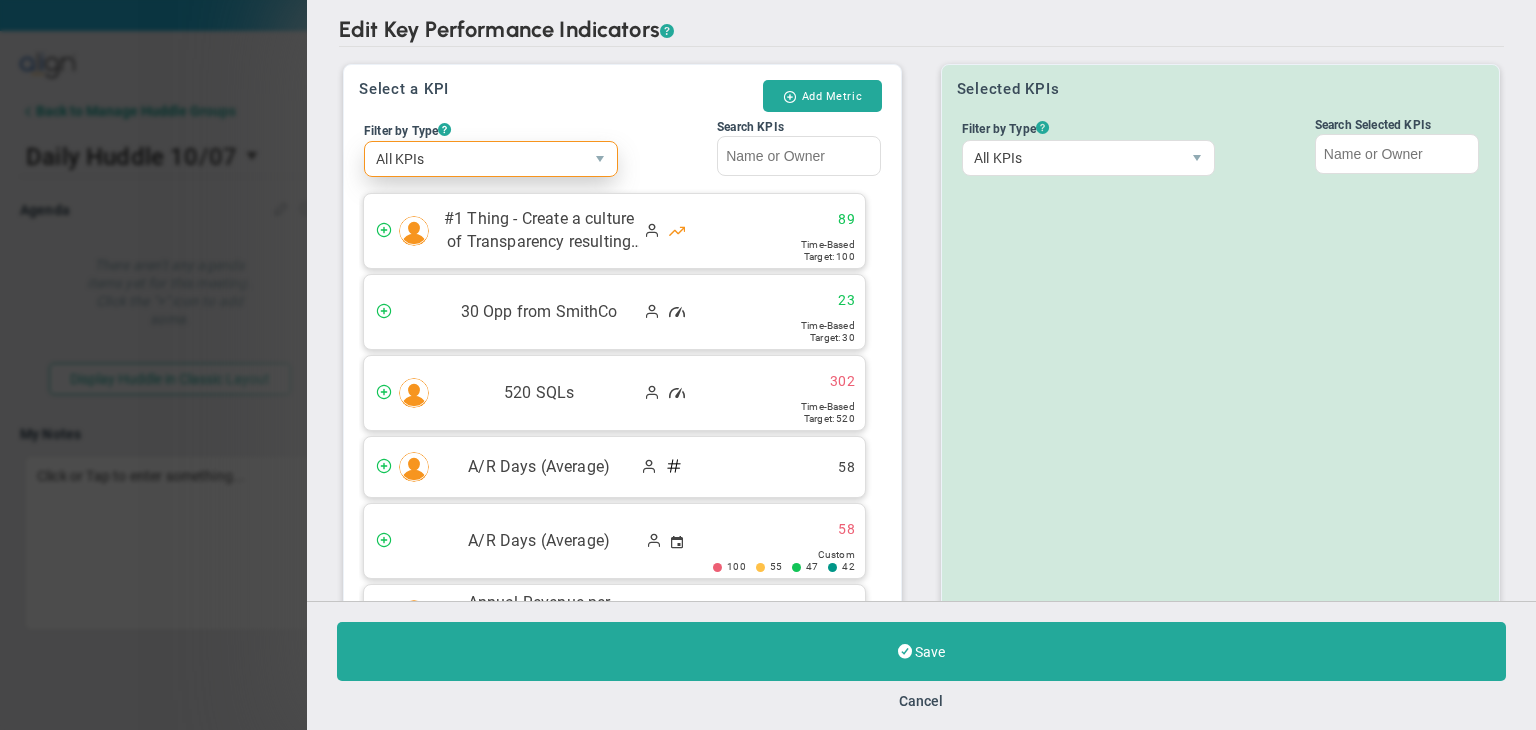 click on "All KPIs" at bounding box center [474, 159] 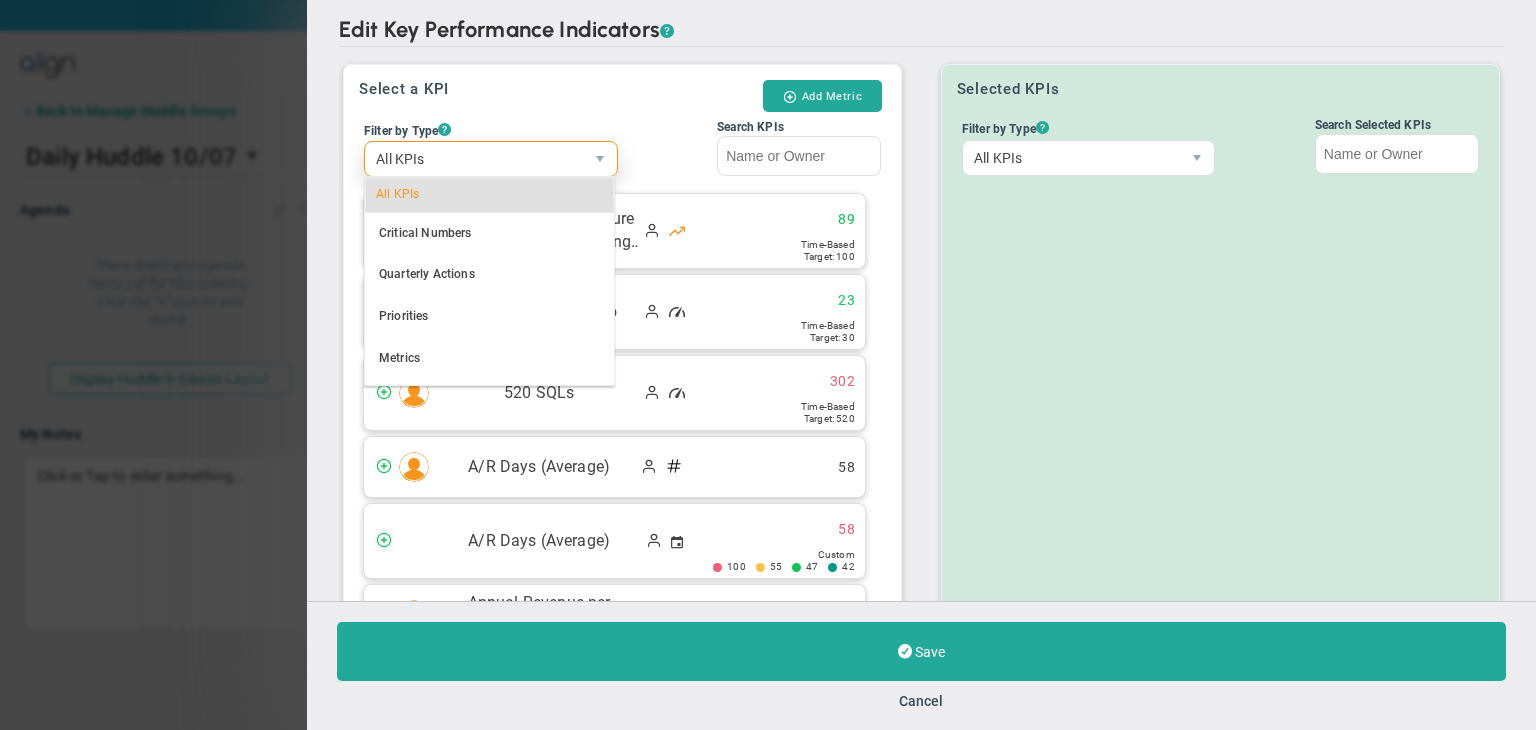 click on "All KPIs" at bounding box center (489, 195) 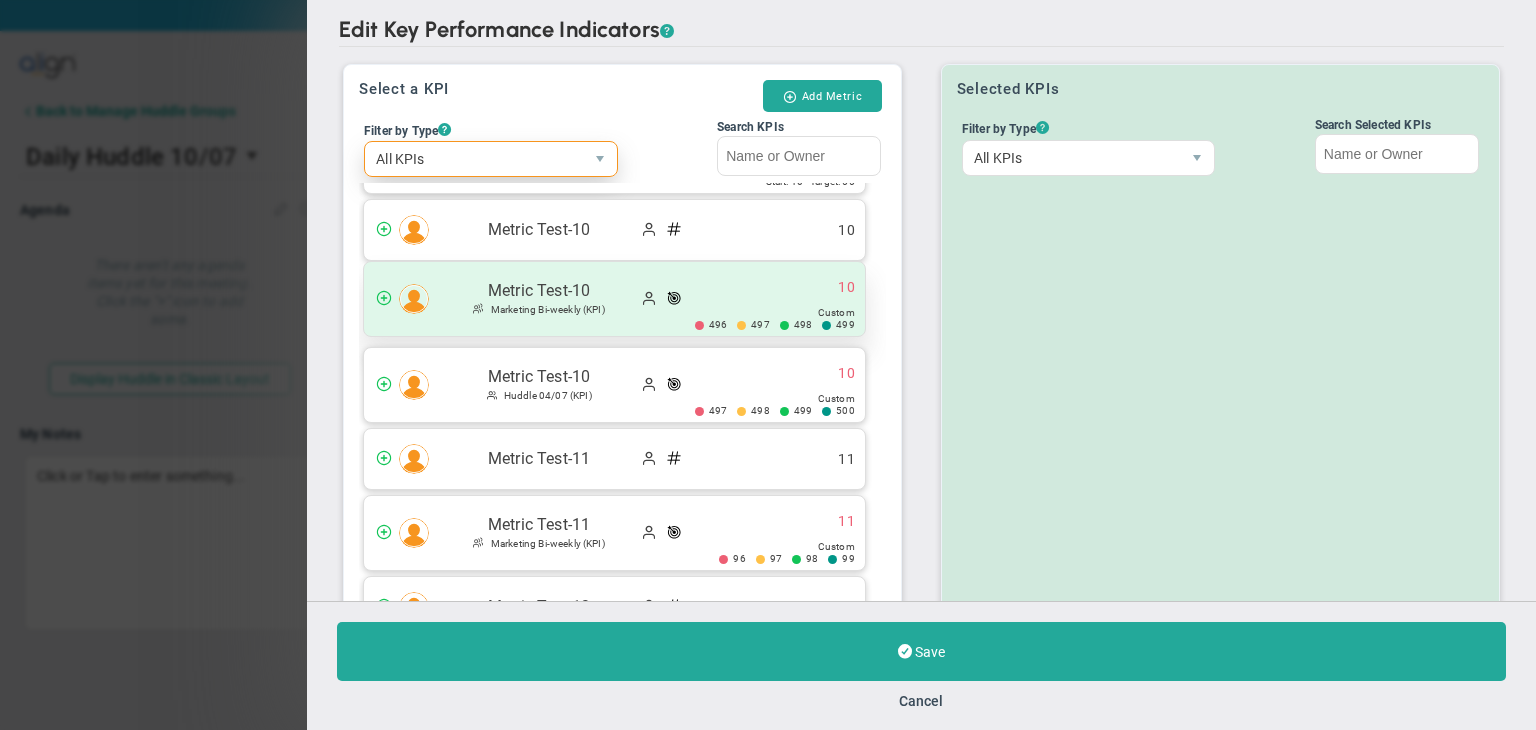 click on "496" at bounding box center [718, 325] 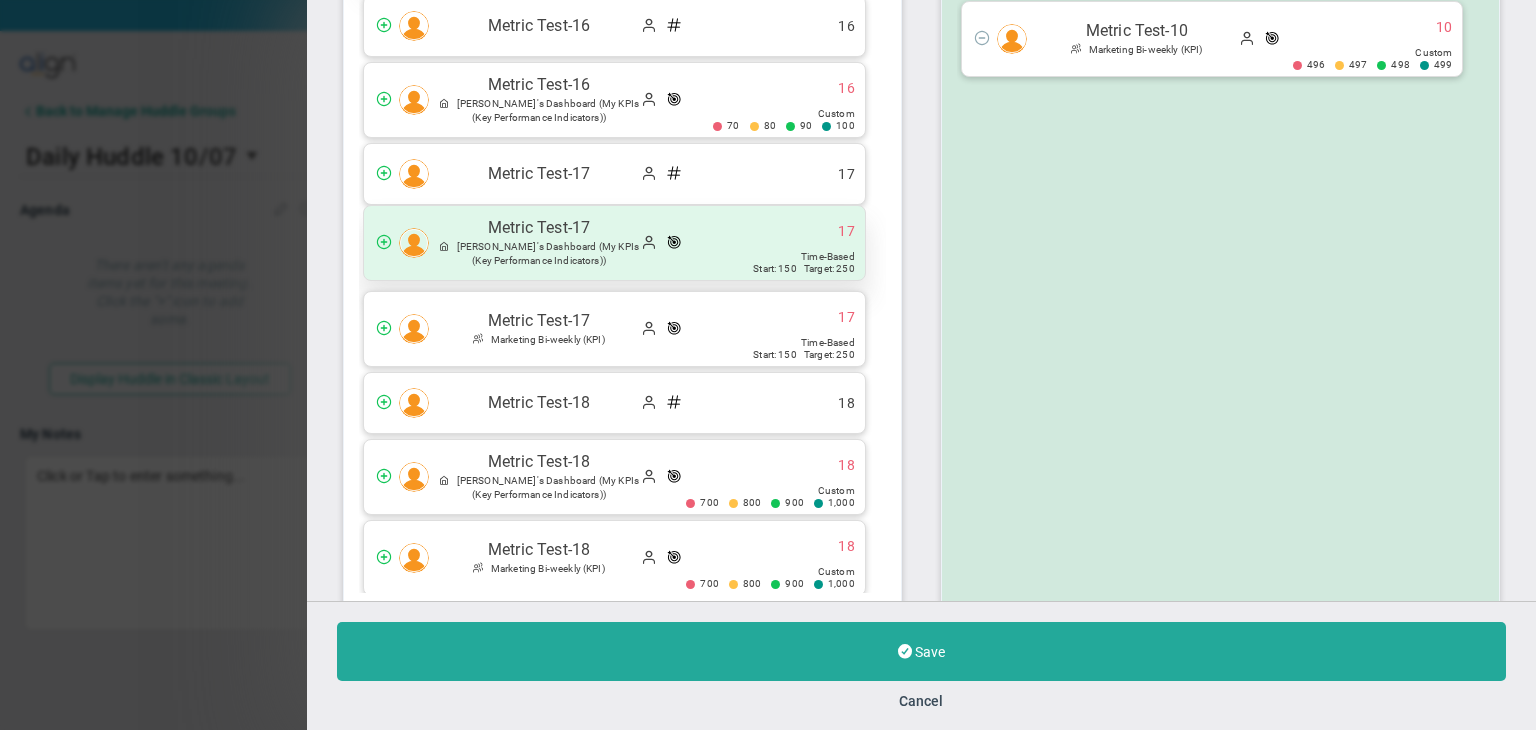 click on "Metric Test-17
[PERSON_NAME]'s Dashboard
(My KPIs (Key Performance Indicators))
17" at bounding box center (614, 243) 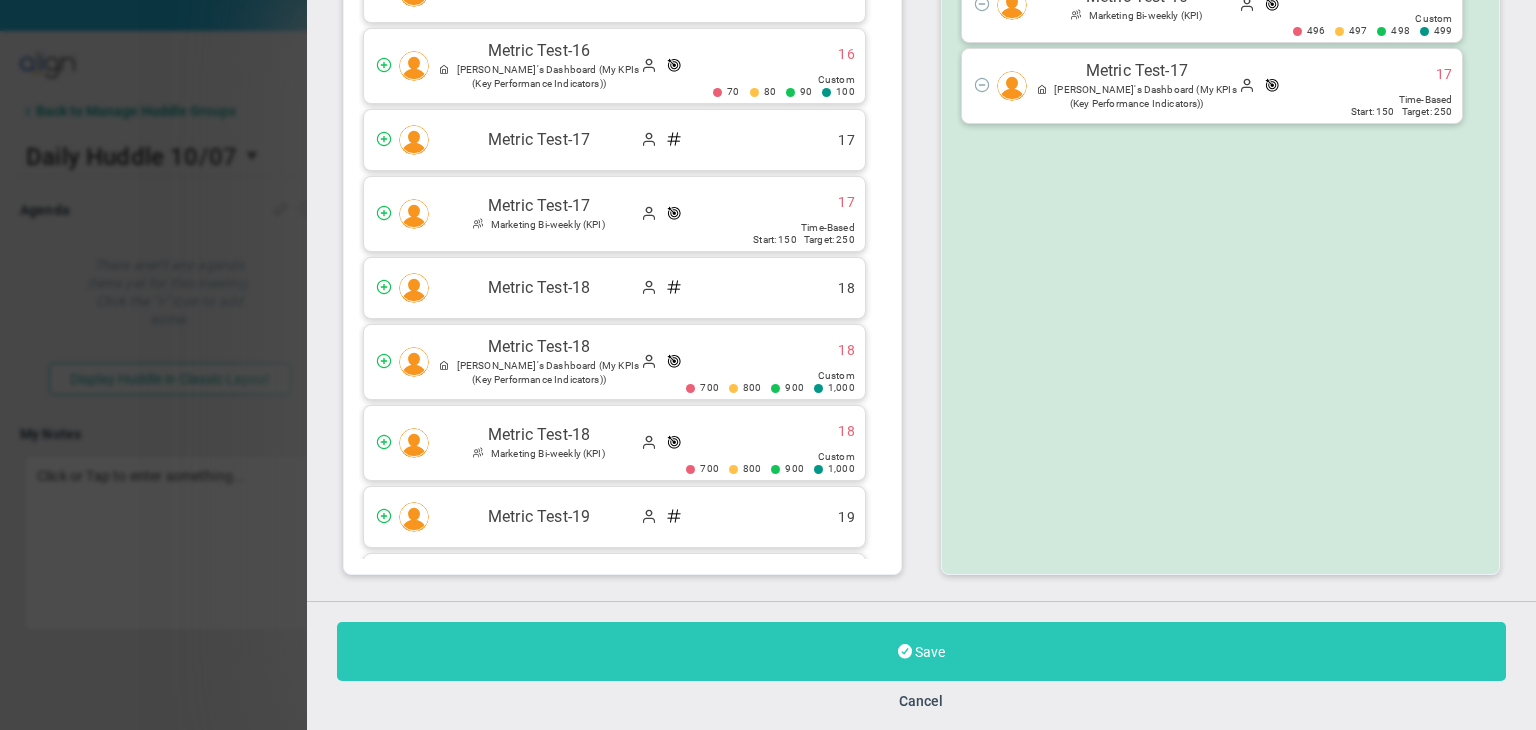 click at bounding box center [905, 651] 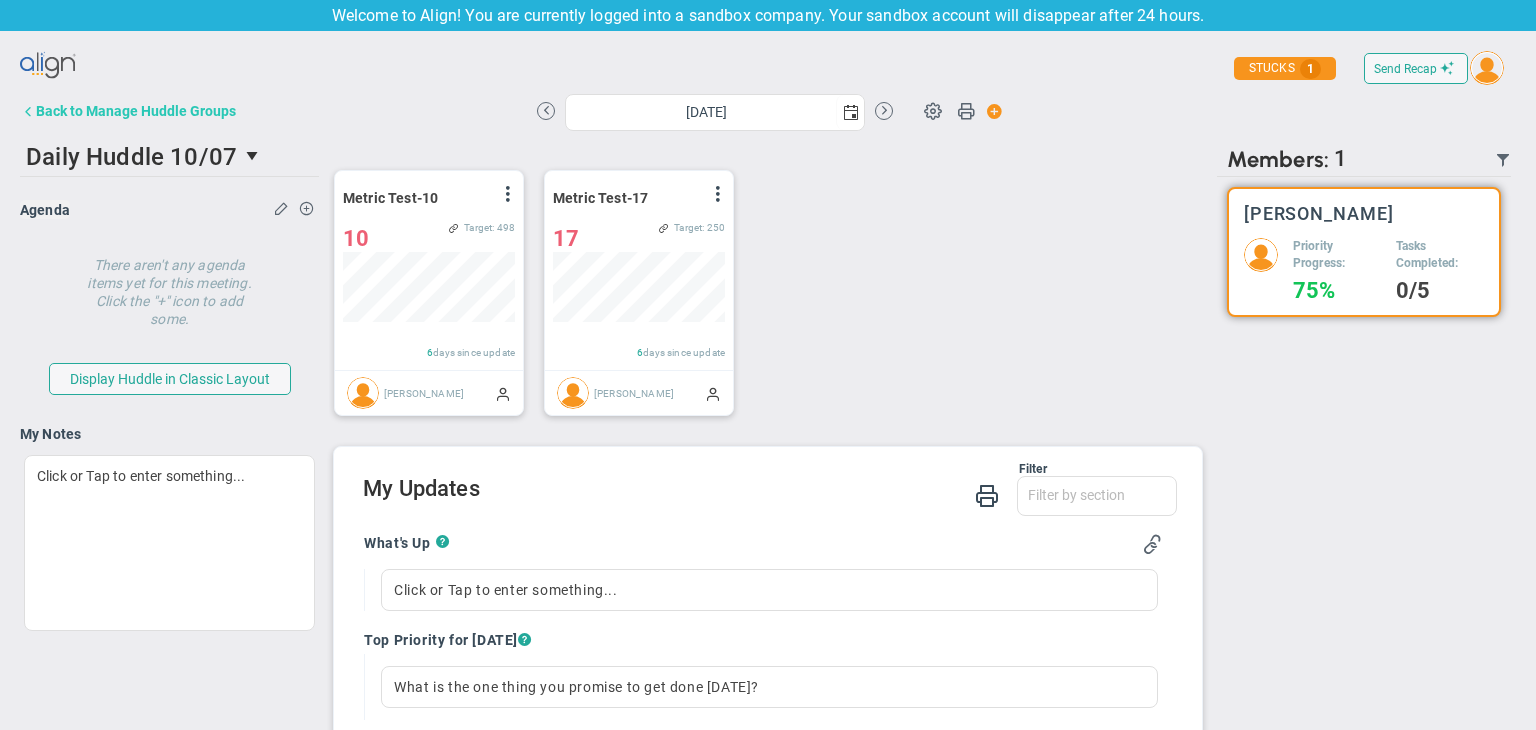 click on "Back to Manage Huddle Groups" at bounding box center [136, 111] 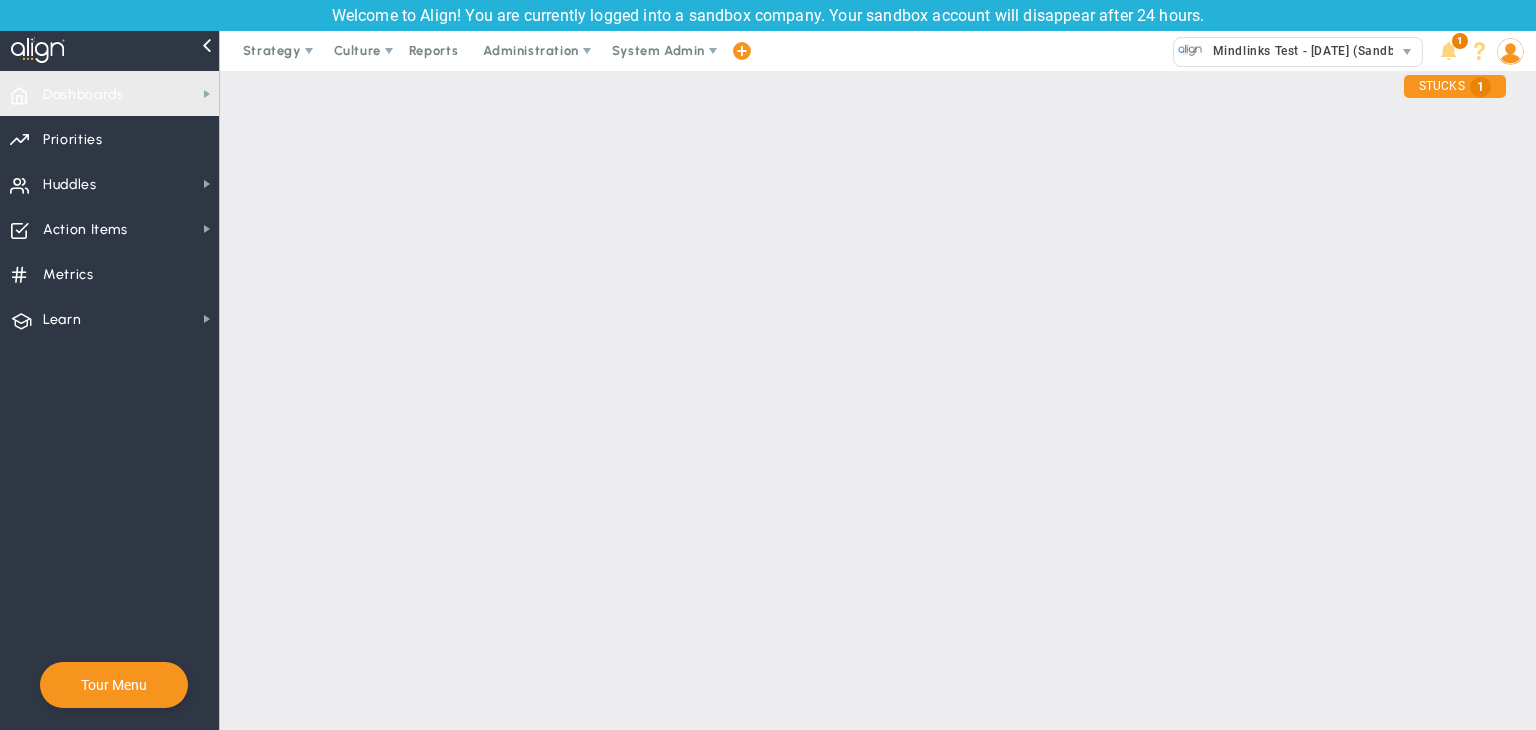 checkbox on "true" 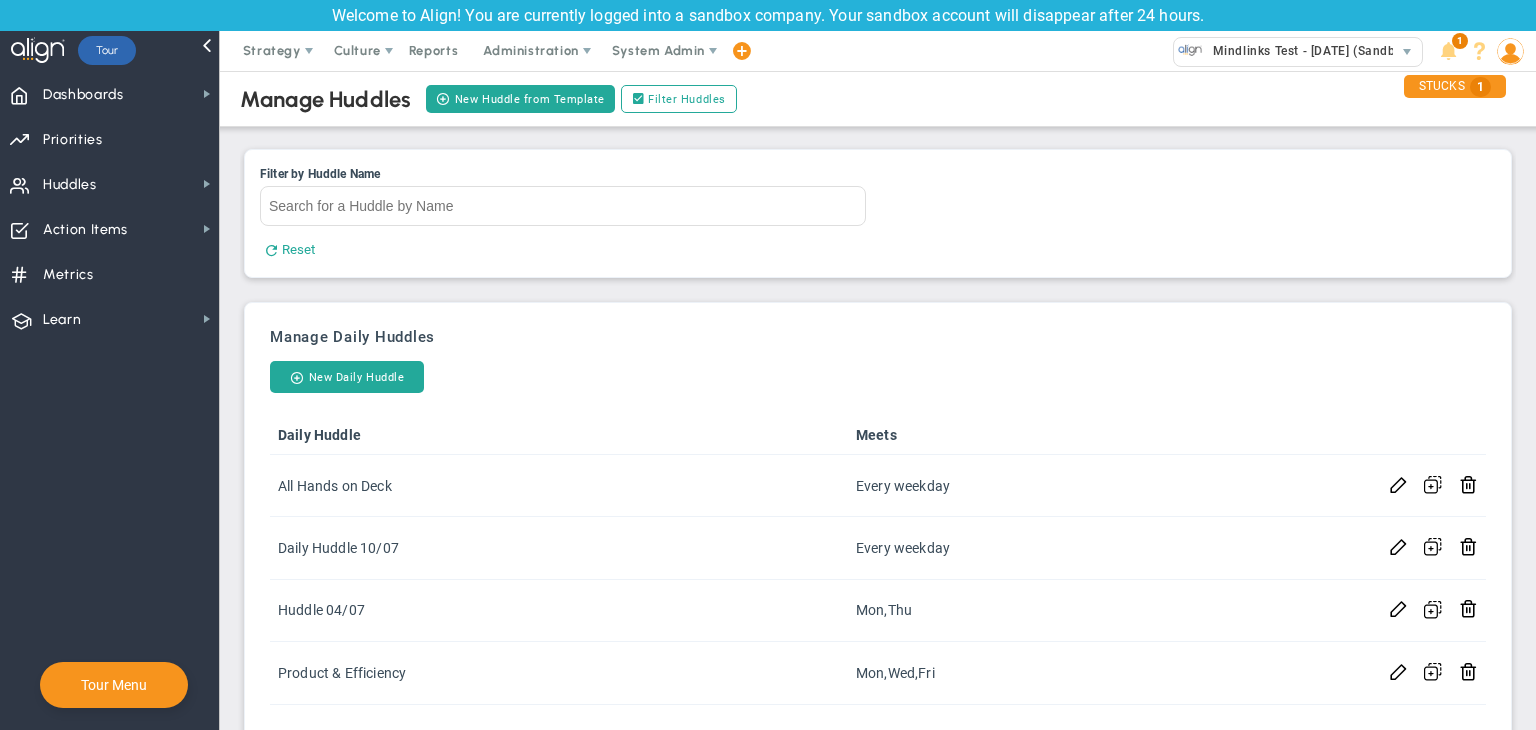 scroll, scrollTop: 0, scrollLeft: 0, axis: both 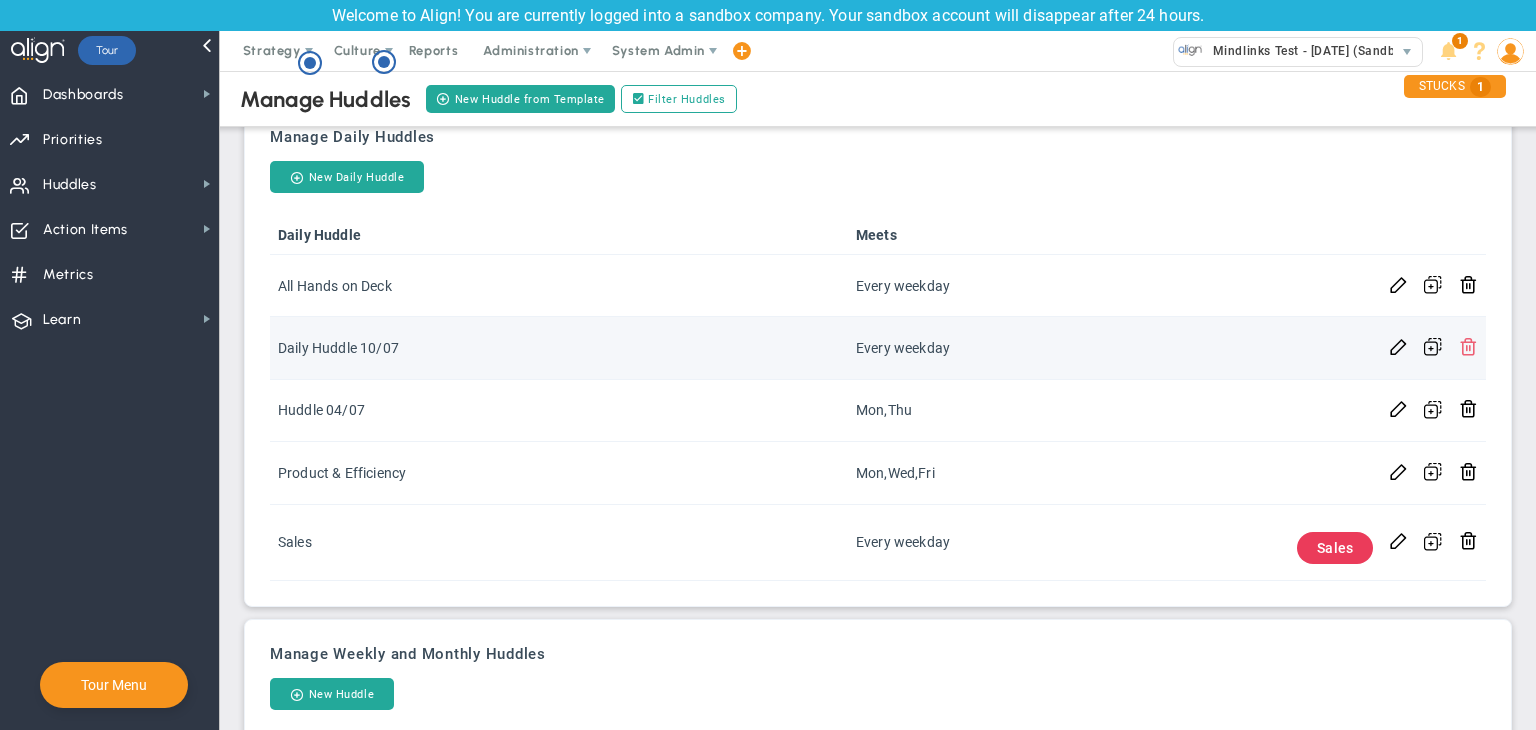 click at bounding box center (1468, 345) 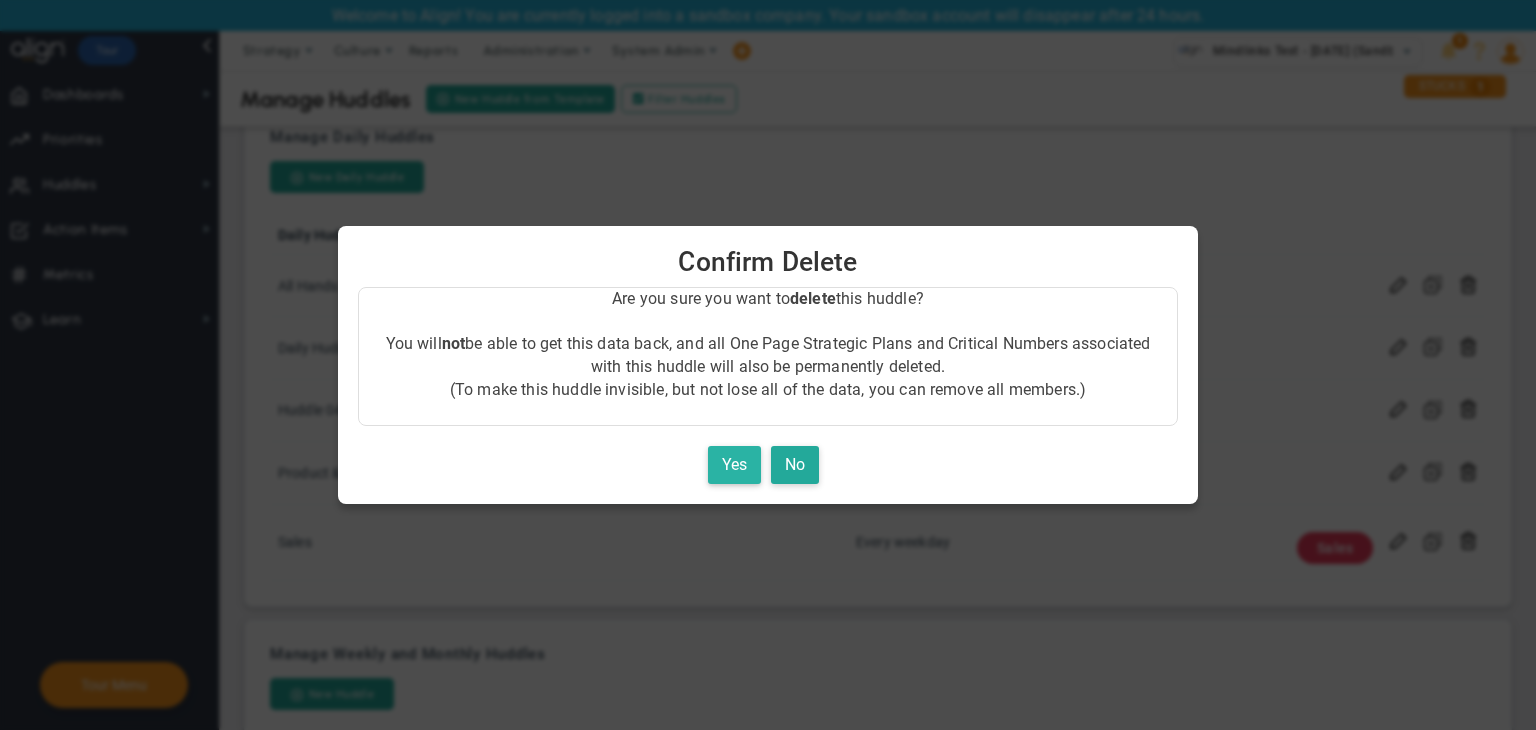 click on "Yes" at bounding box center [734, 465] 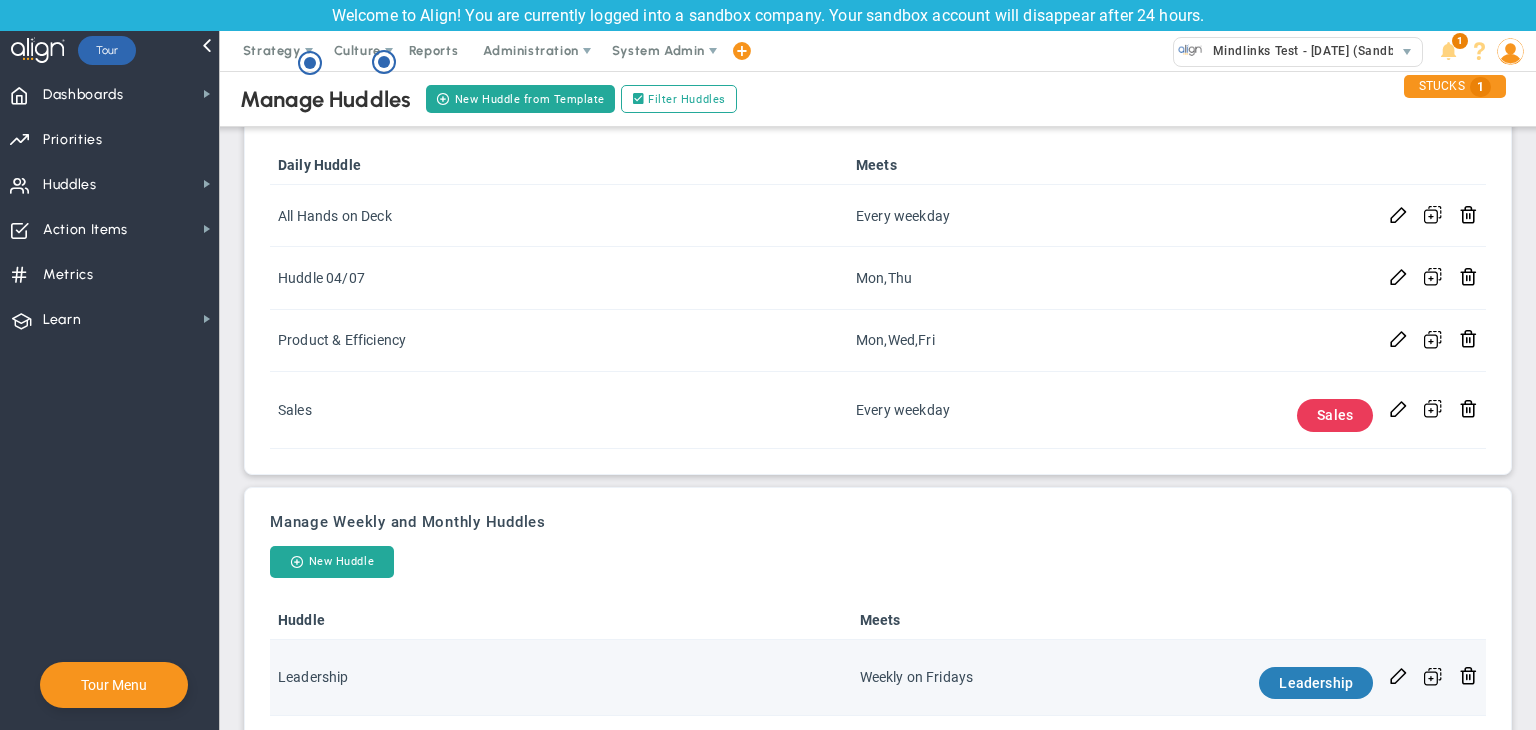 scroll, scrollTop: 648, scrollLeft: 0, axis: vertical 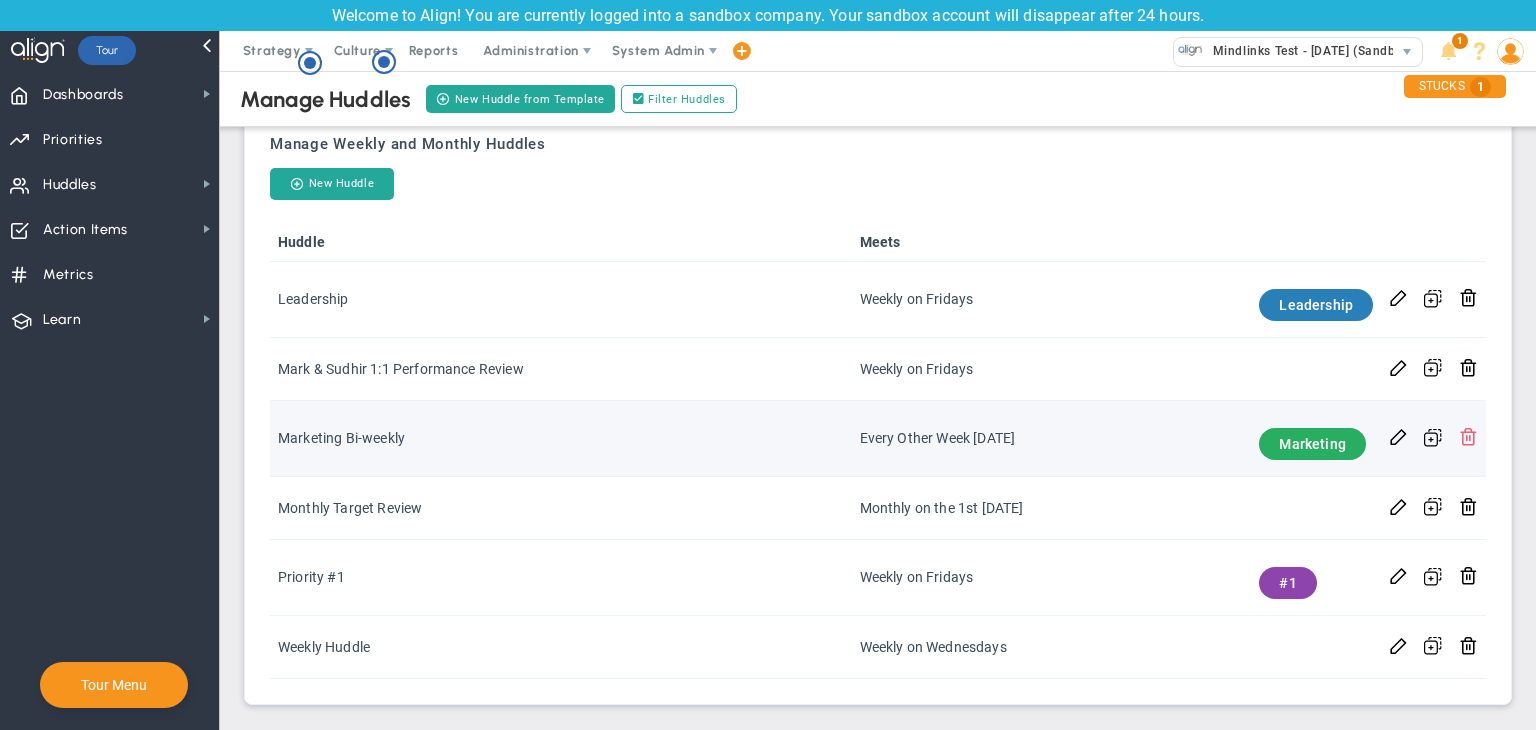 click at bounding box center [1468, 435] 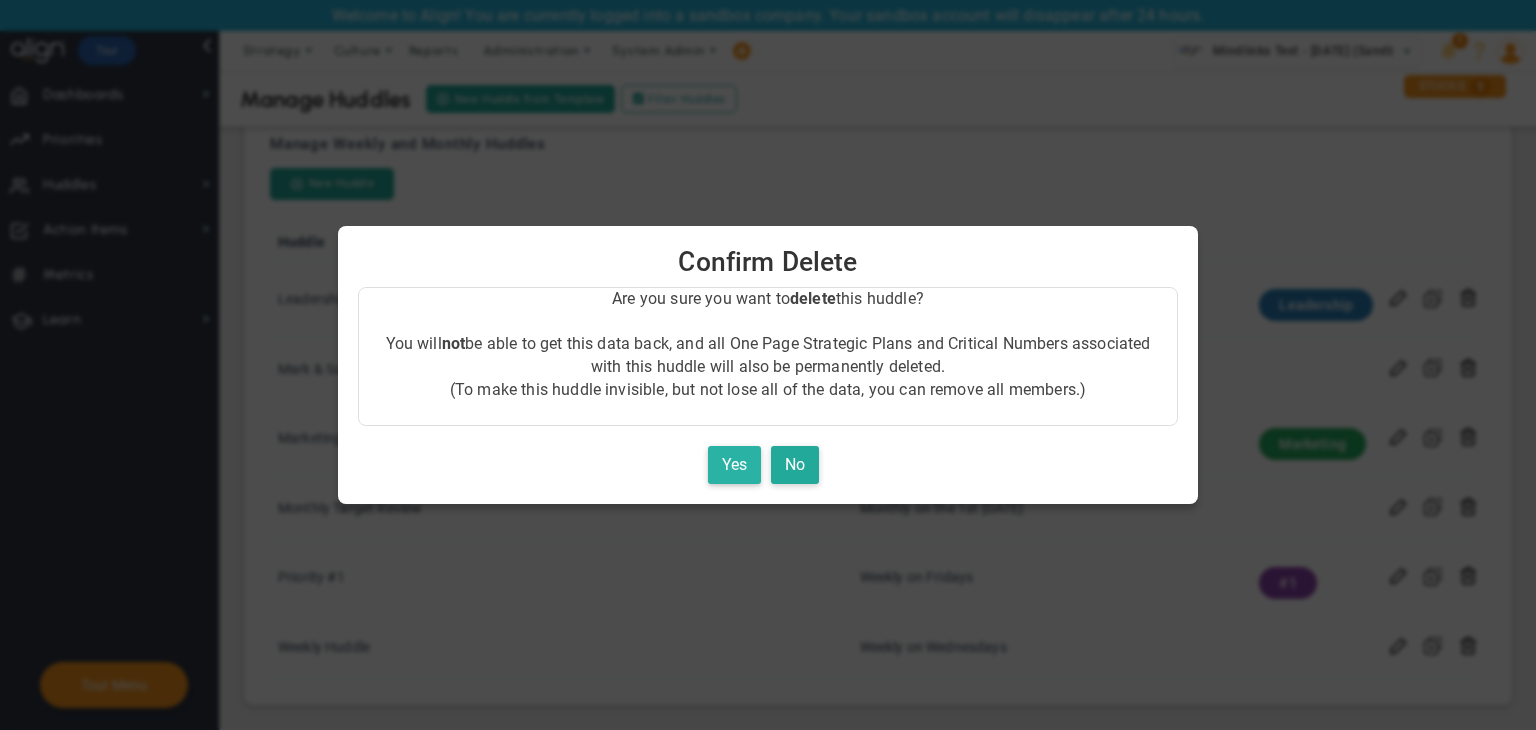 click on "Yes" at bounding box center [734, 465] 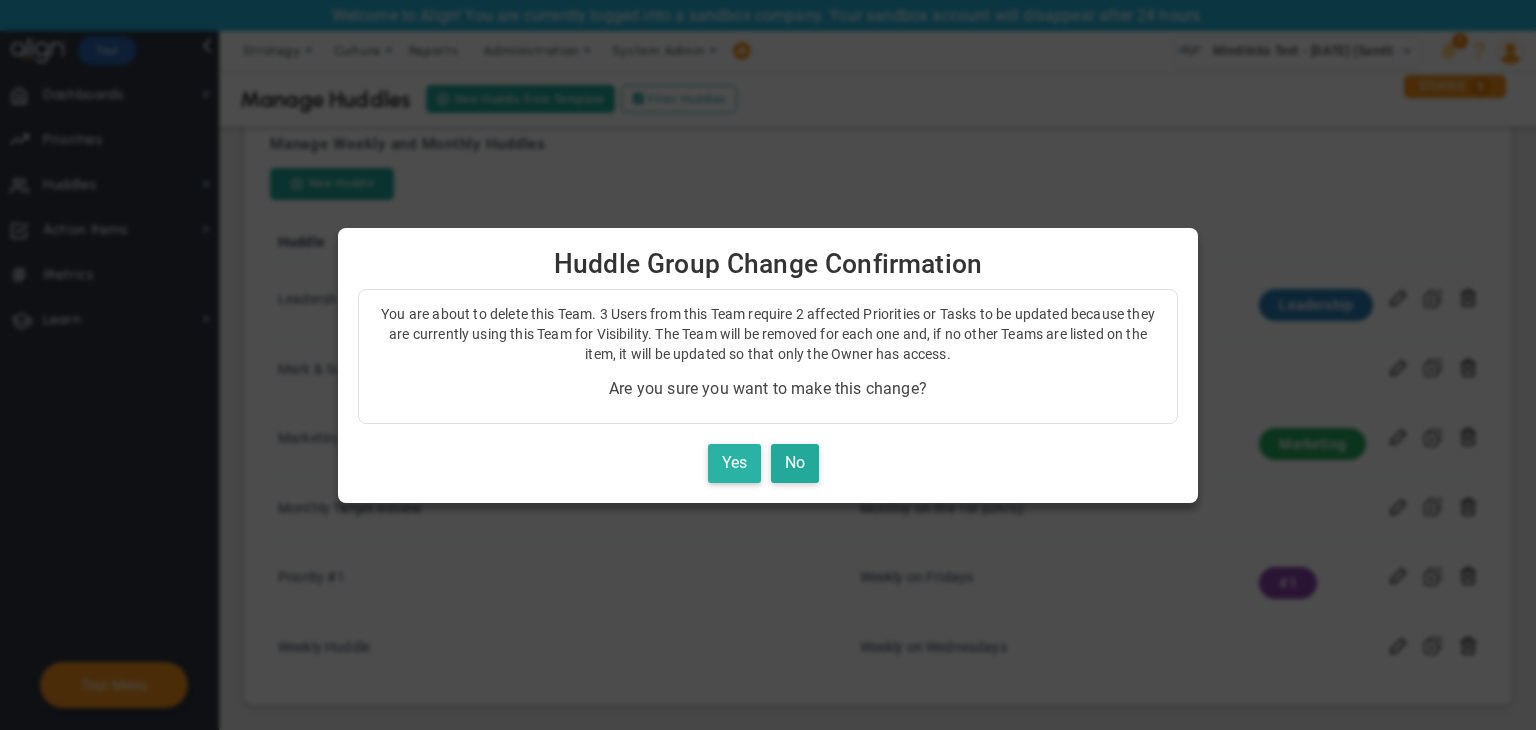 click on "Yes" at bounding box center (734, 463) 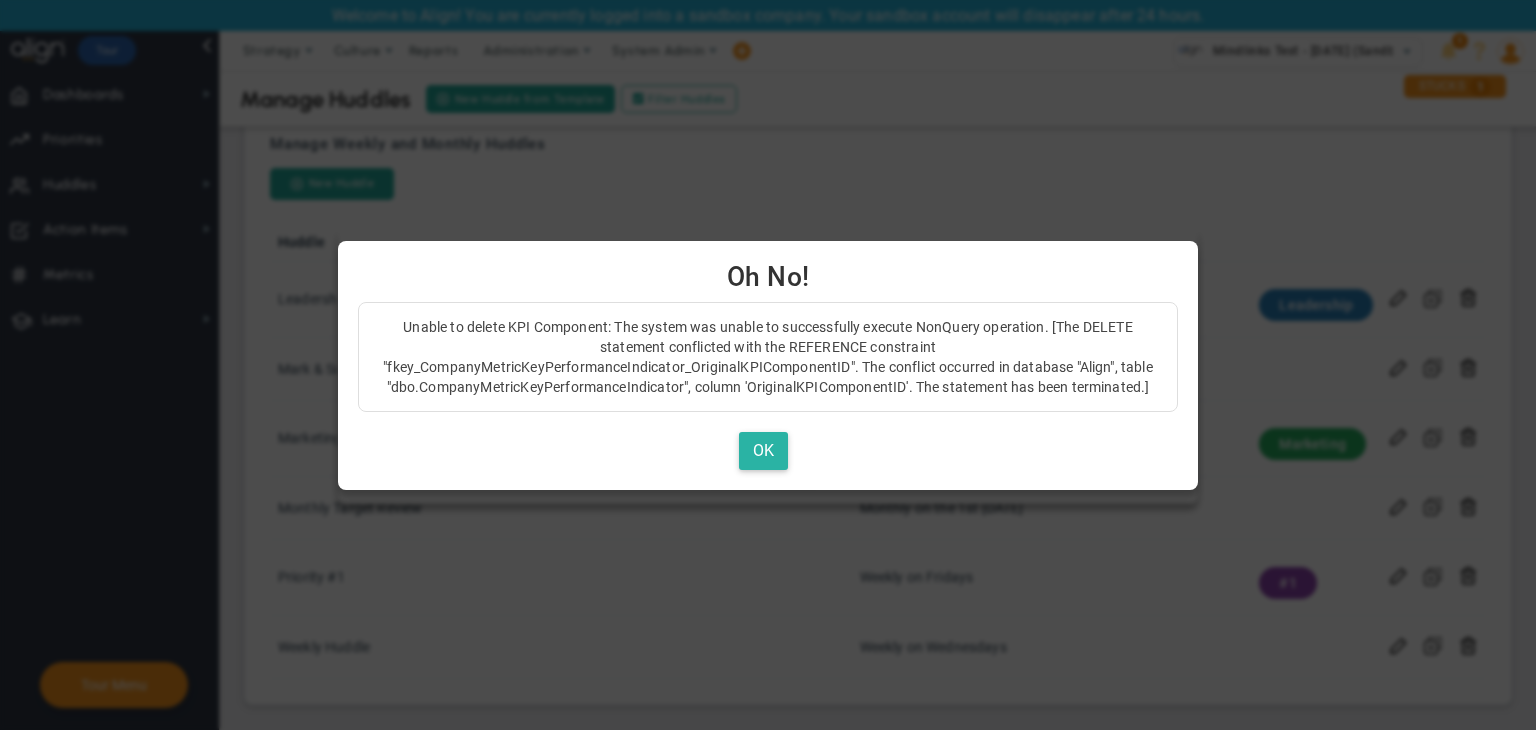 click on "OK" at bounding box center (763, 451) 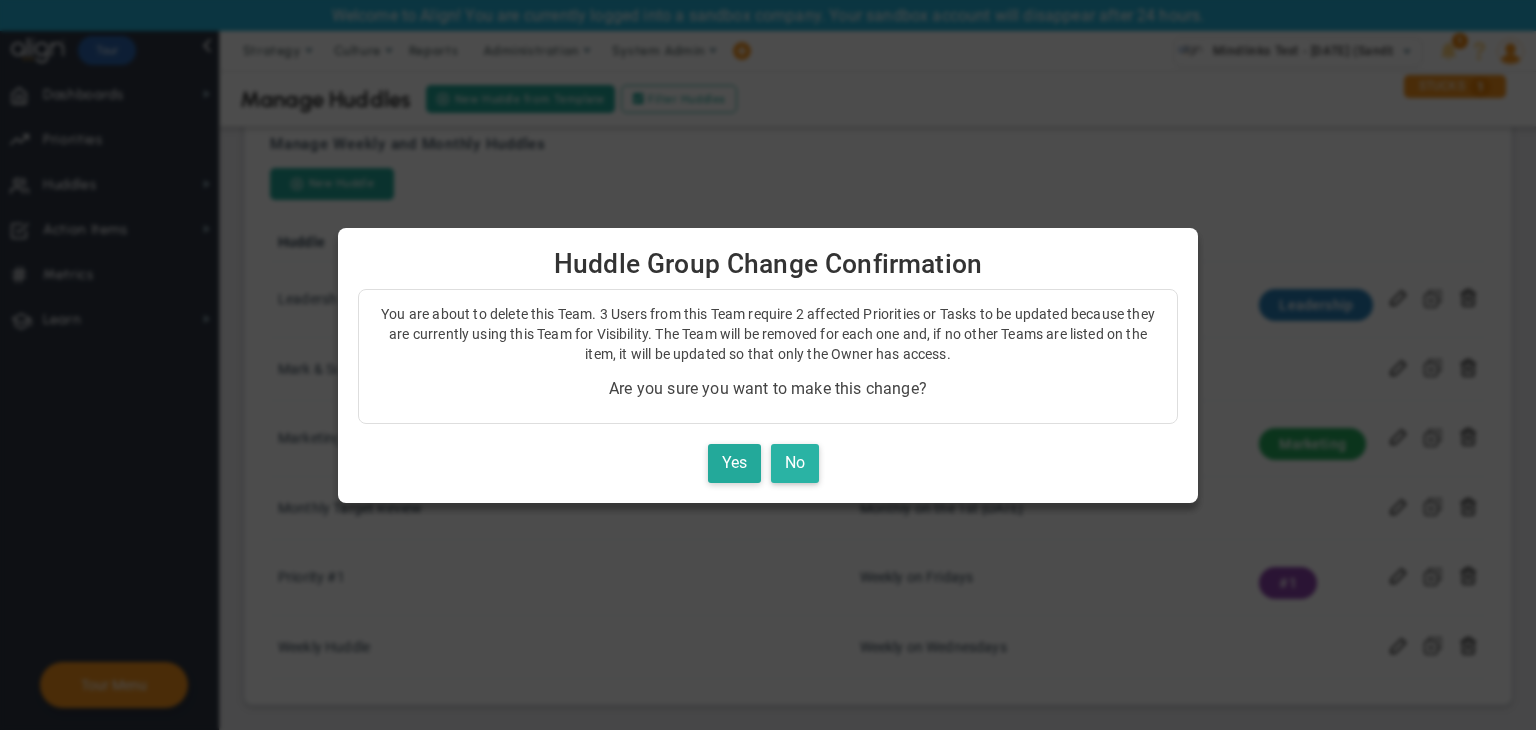 click on "No" at bounding box center [795, 463] 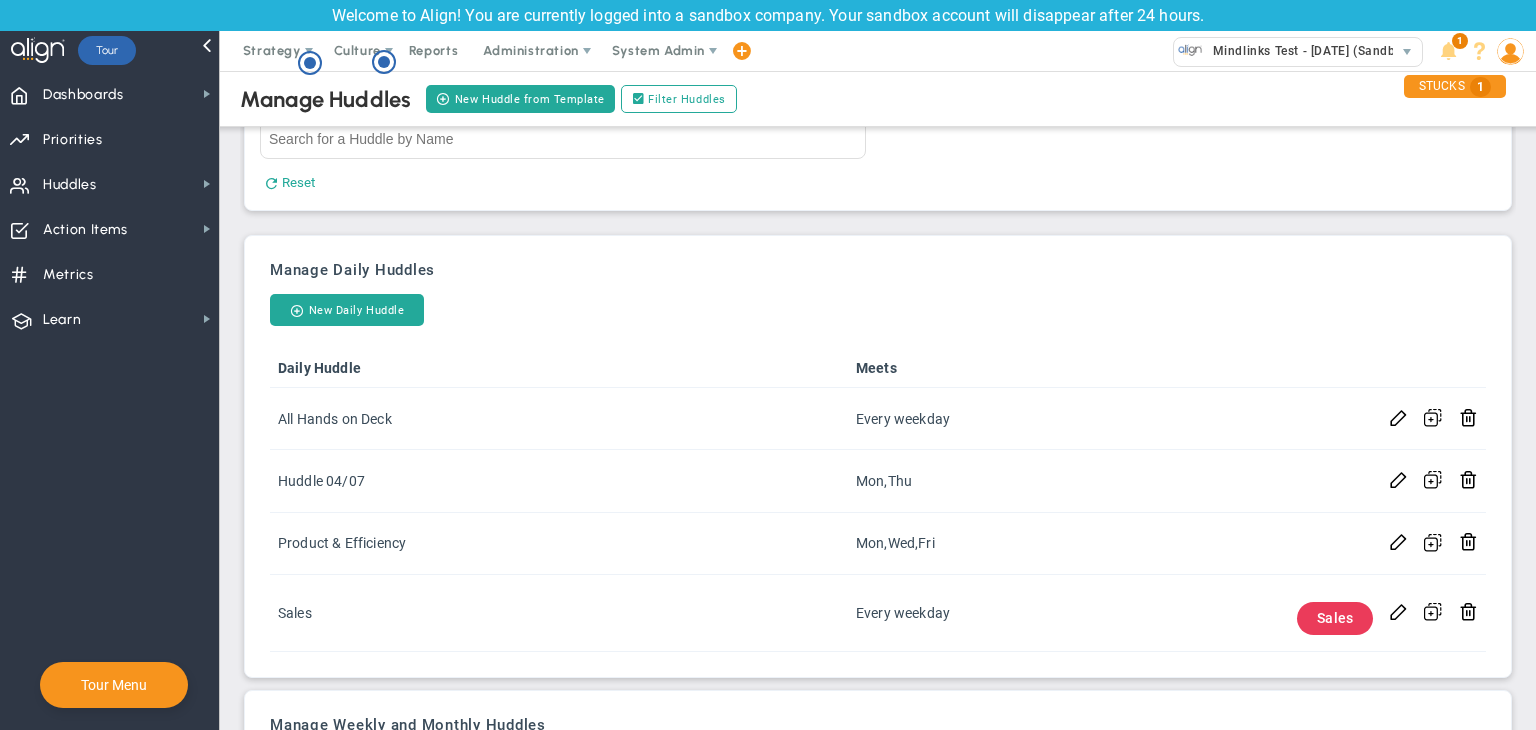 scroll, scrollTop: 72, scrollLeft: 0, axis: vertical 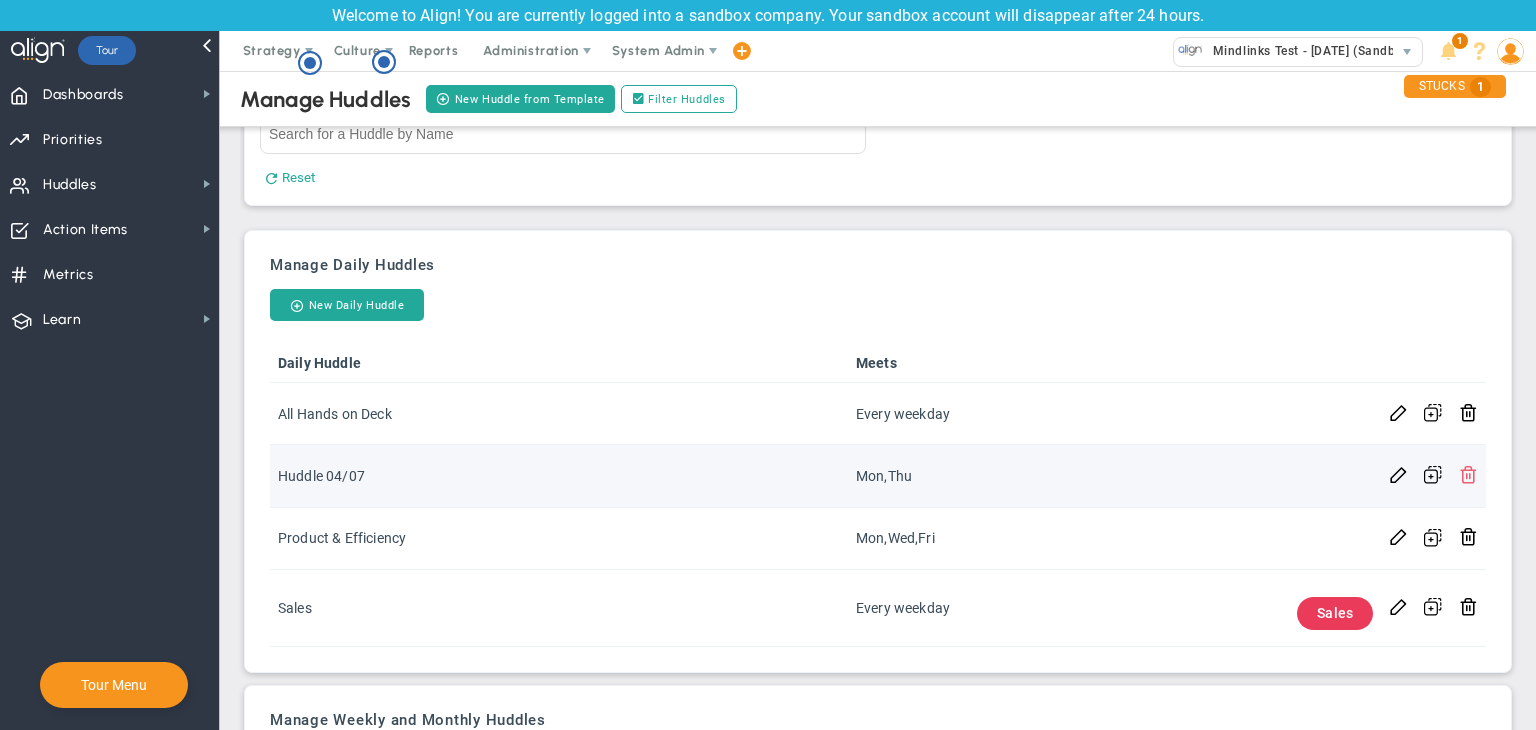 click at bounding box center (1468, 474) 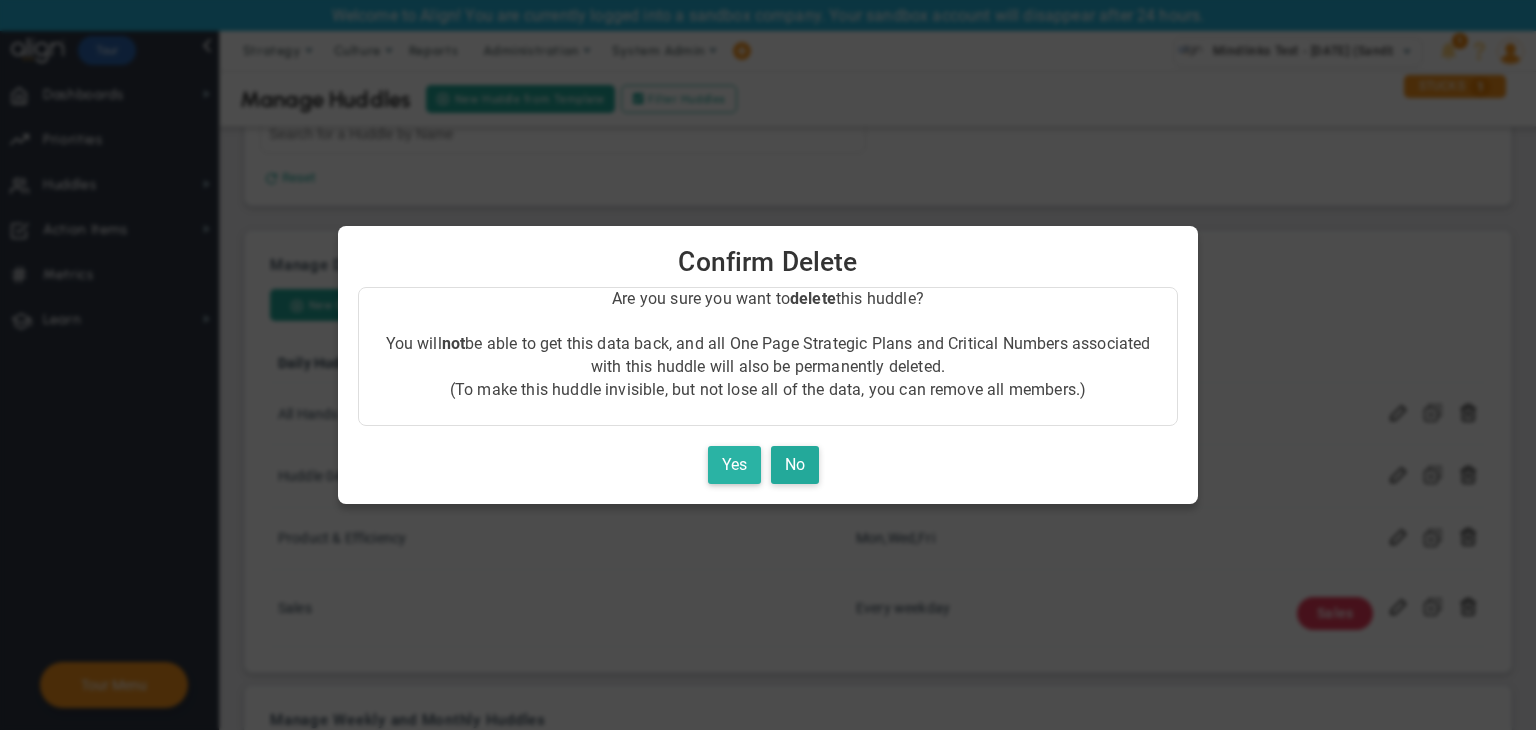 click on "Yes" at bounding box center (734, 465) 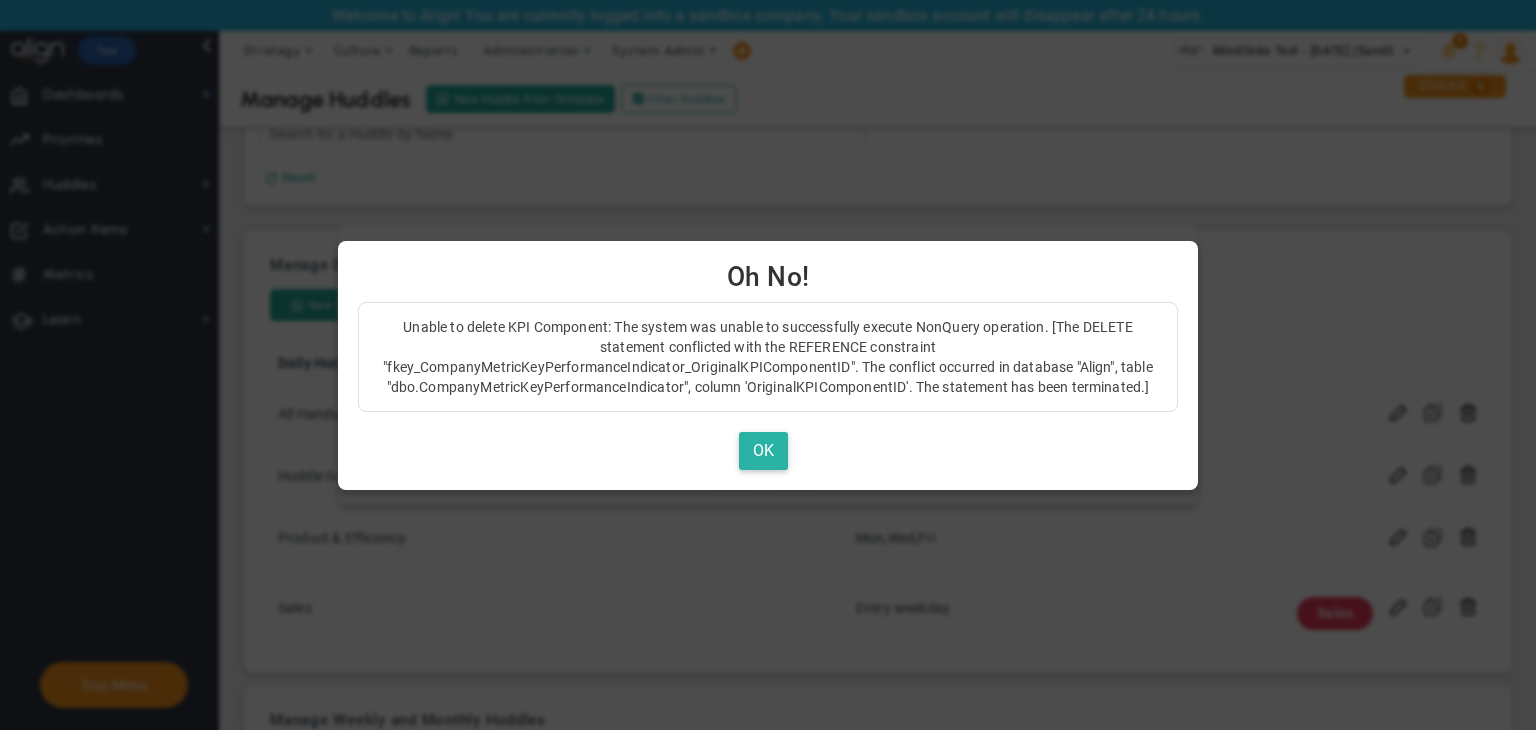 click on "OK" at bounding box center [763, 451] 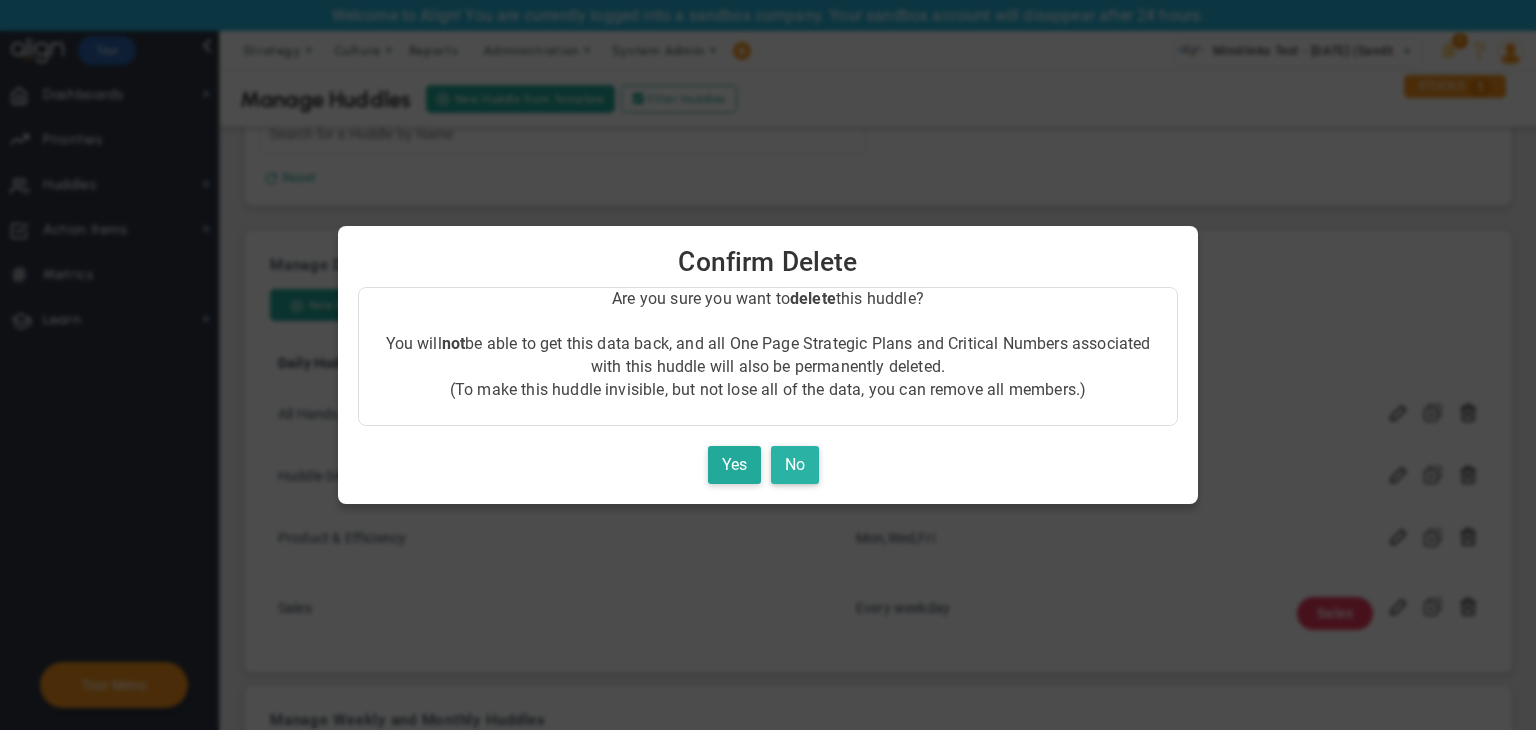 click on "No" at bounding box center (795, 465) 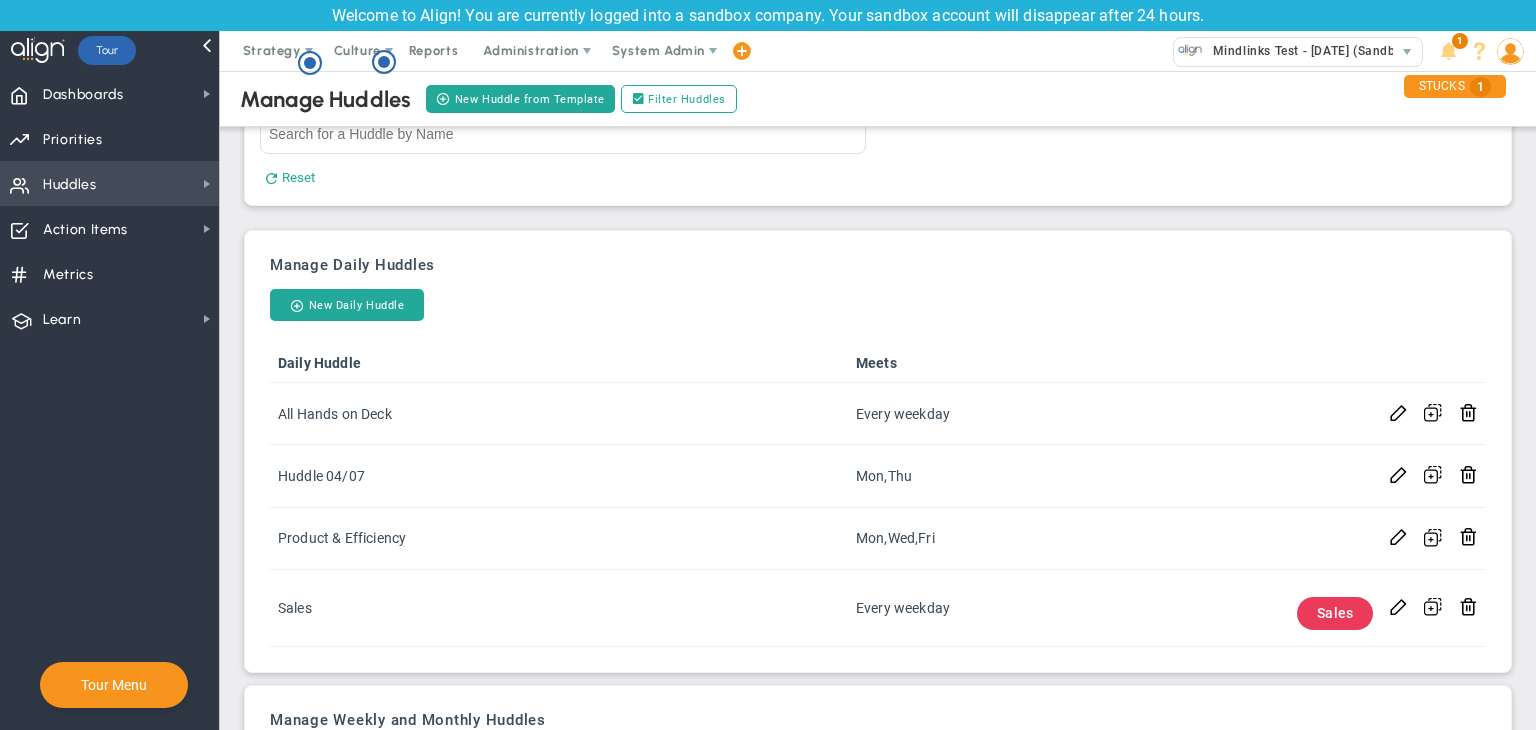 click on "Huddles Huddles" at bounding box center [109, 183] 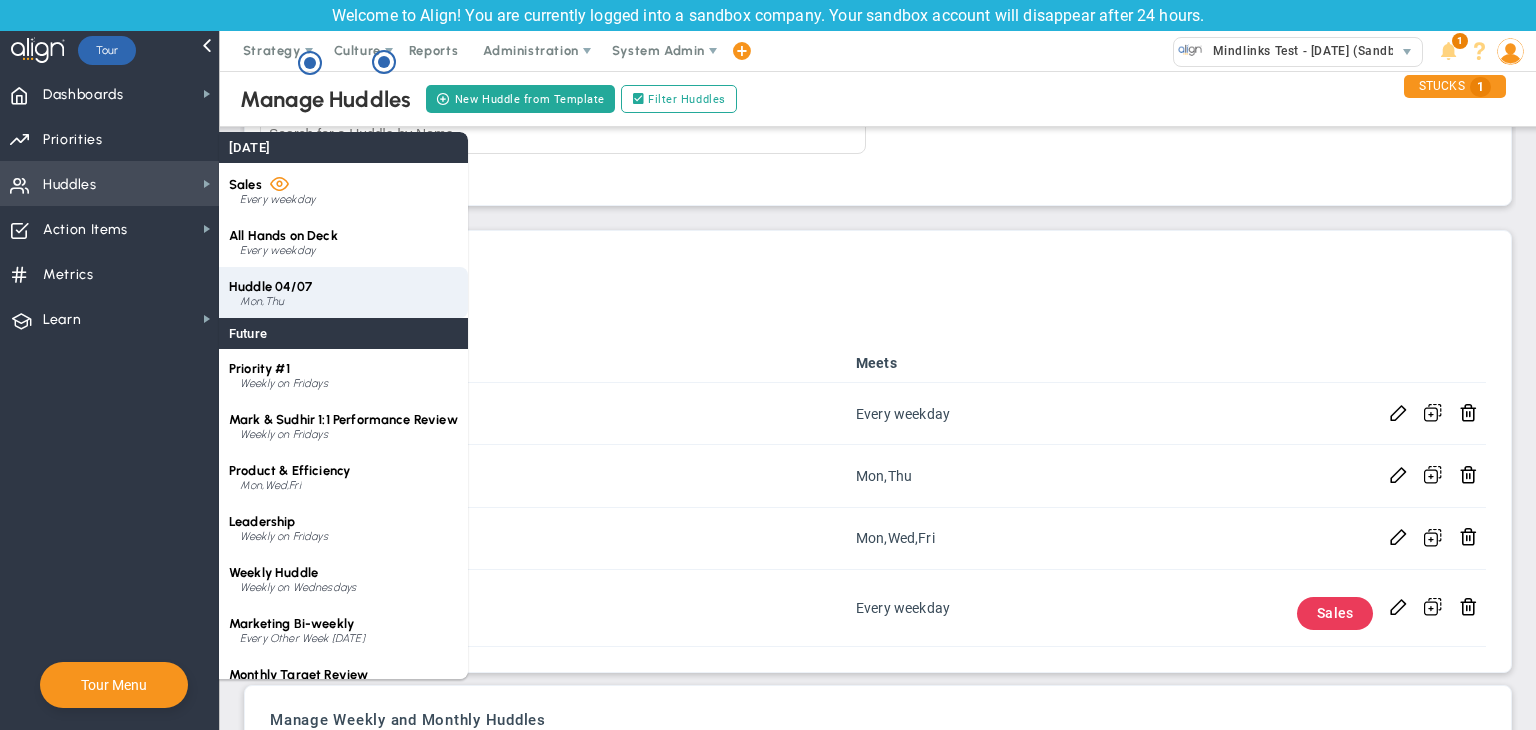 click on "Huddle [DATE],Thu" at bounding box center (343, 292) 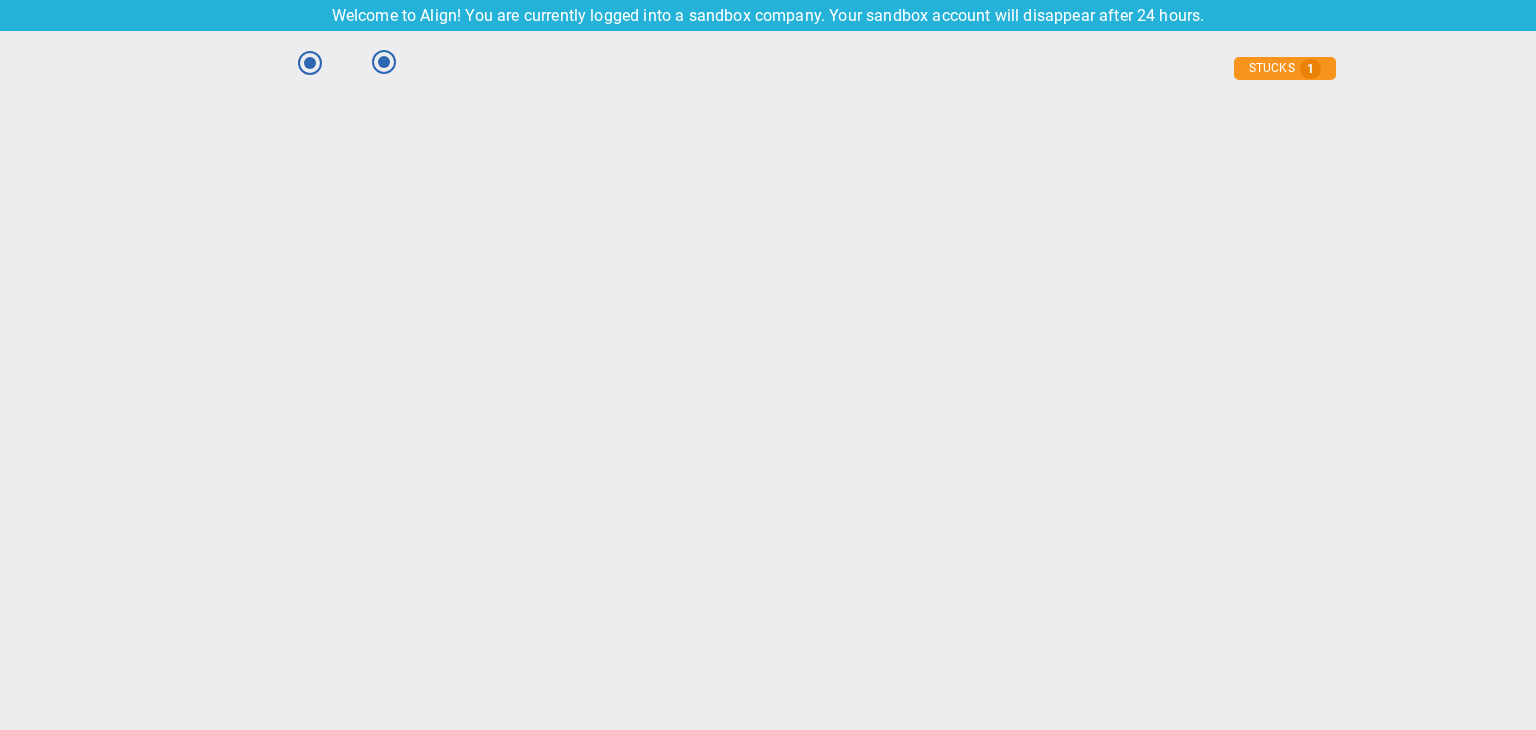 type on "[DATE]" 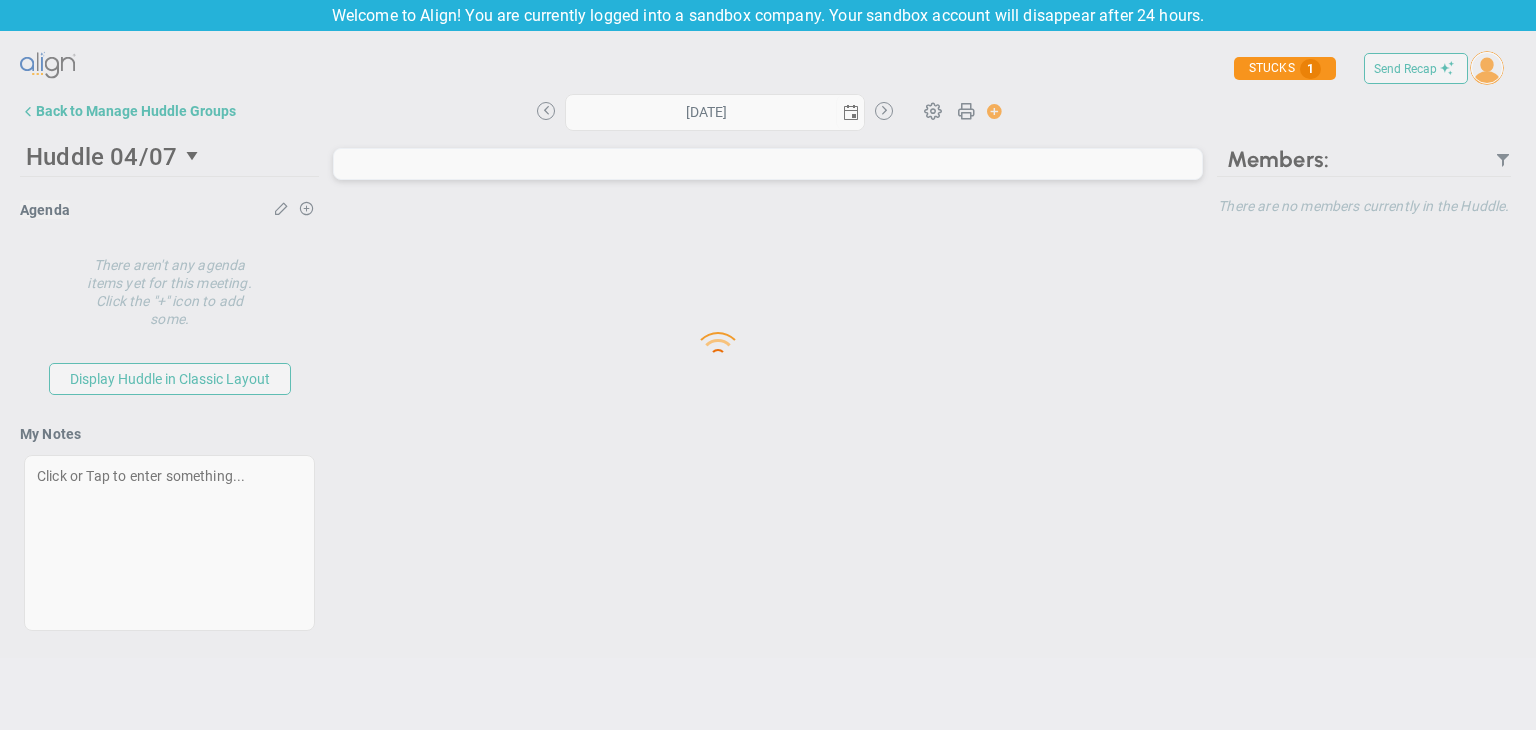 type on "[DATE]" 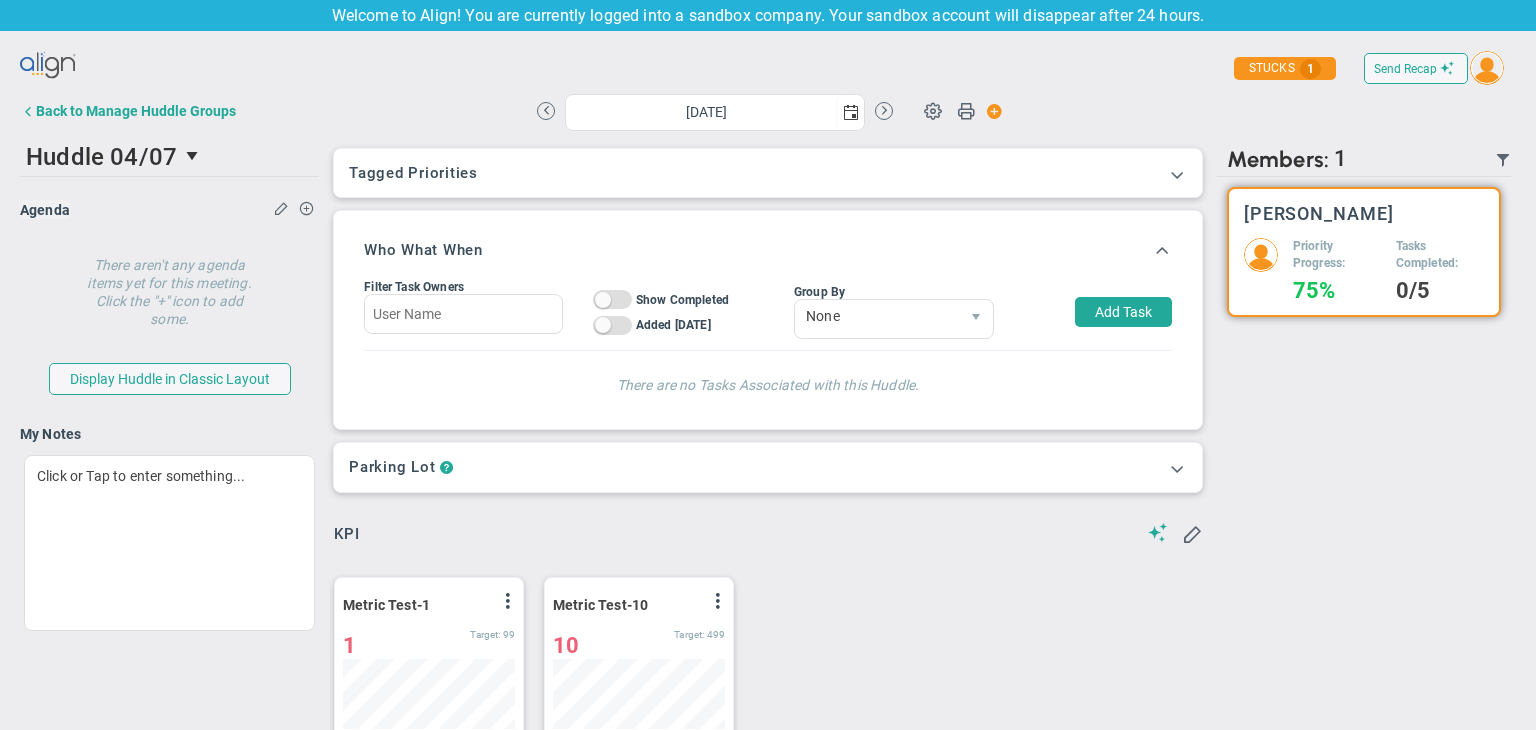 scroll, scrollTop: 999929, scrollLeft: 999827, axis: both 